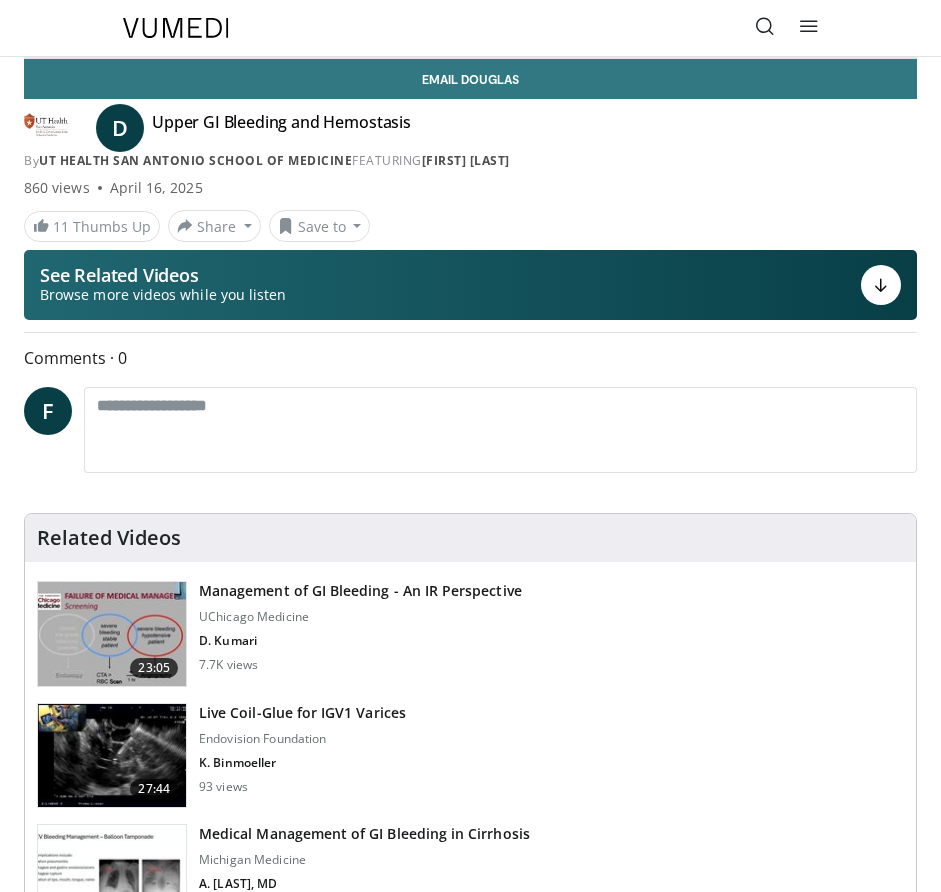 scroll, scrollTop: 0, scrollLeft: 0, axis: both 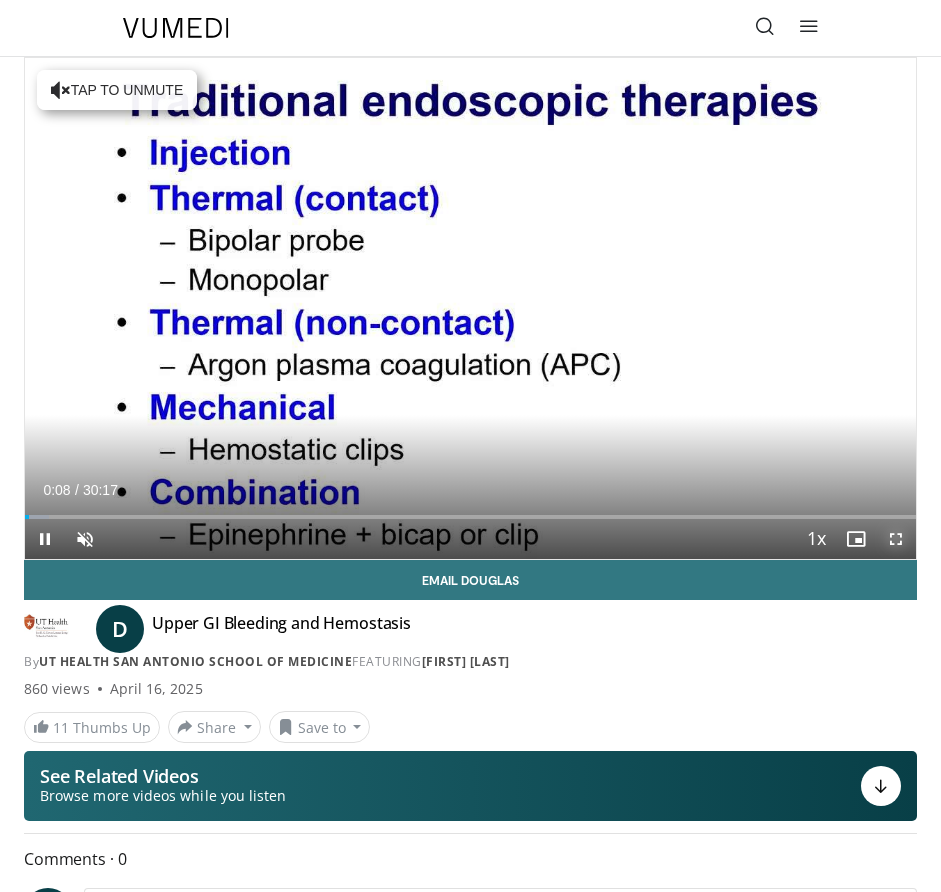 click at bounding box center [896, 539] 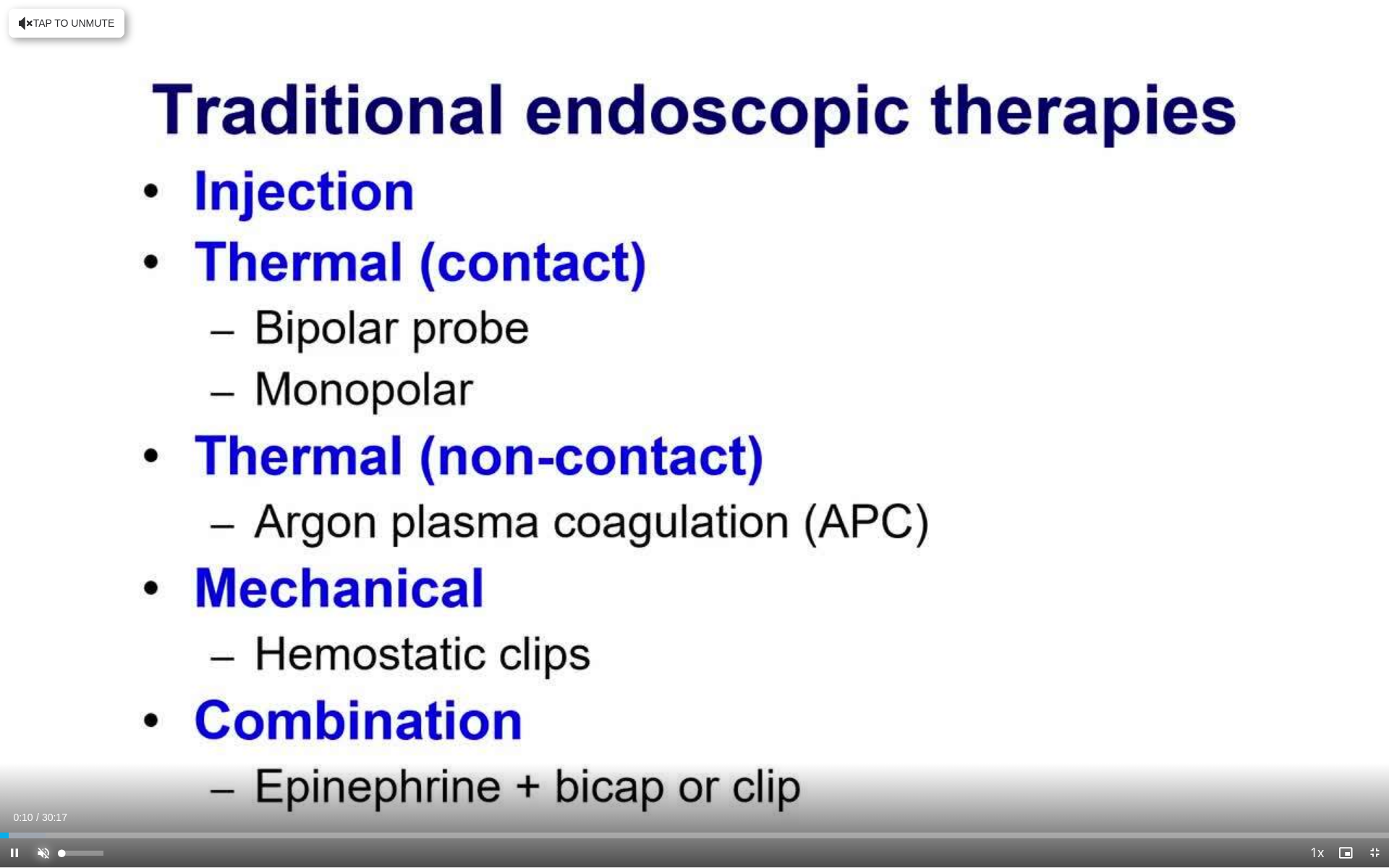 click at bounding box center [43, 853] 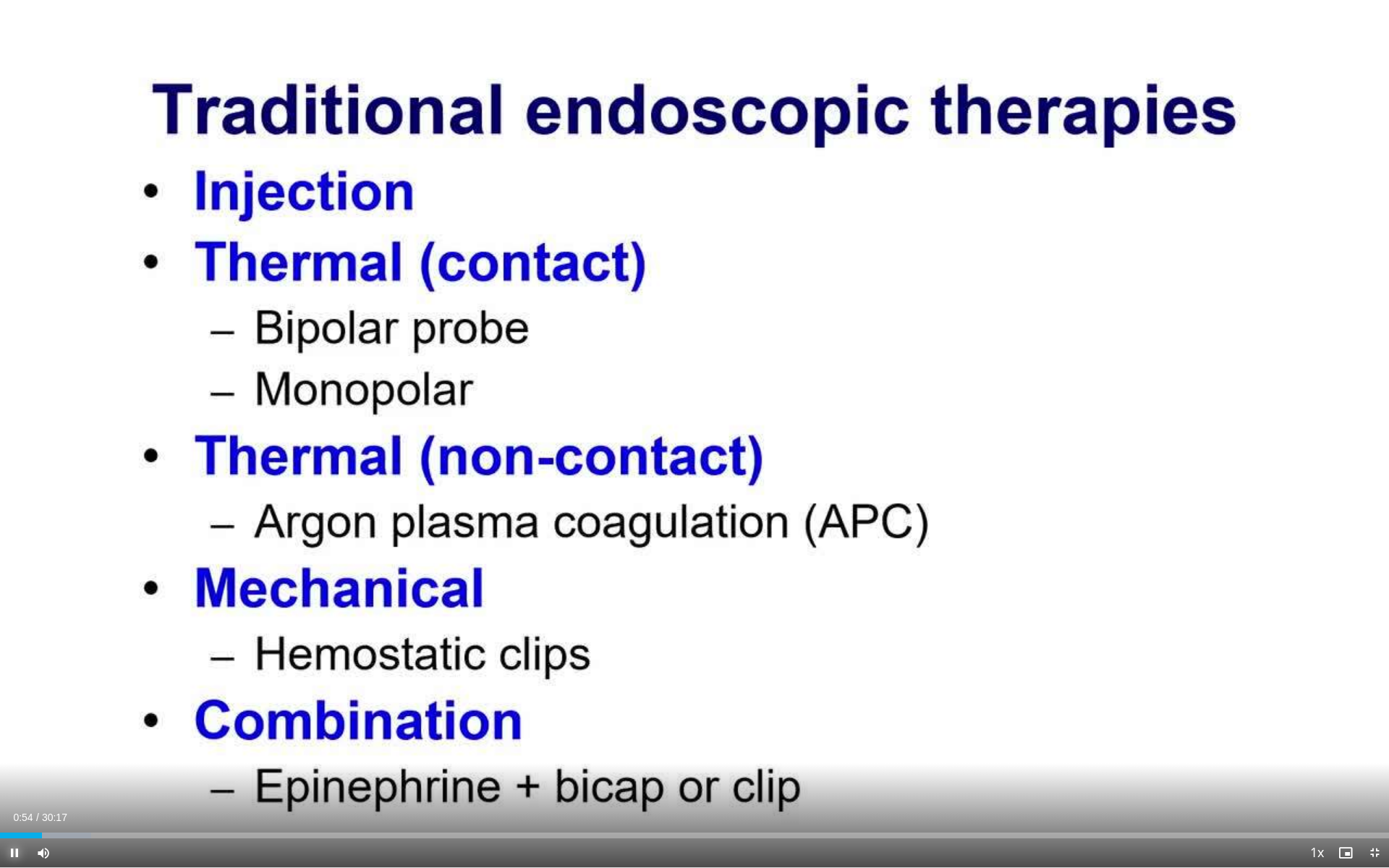 click at bounding box center [14, 853] 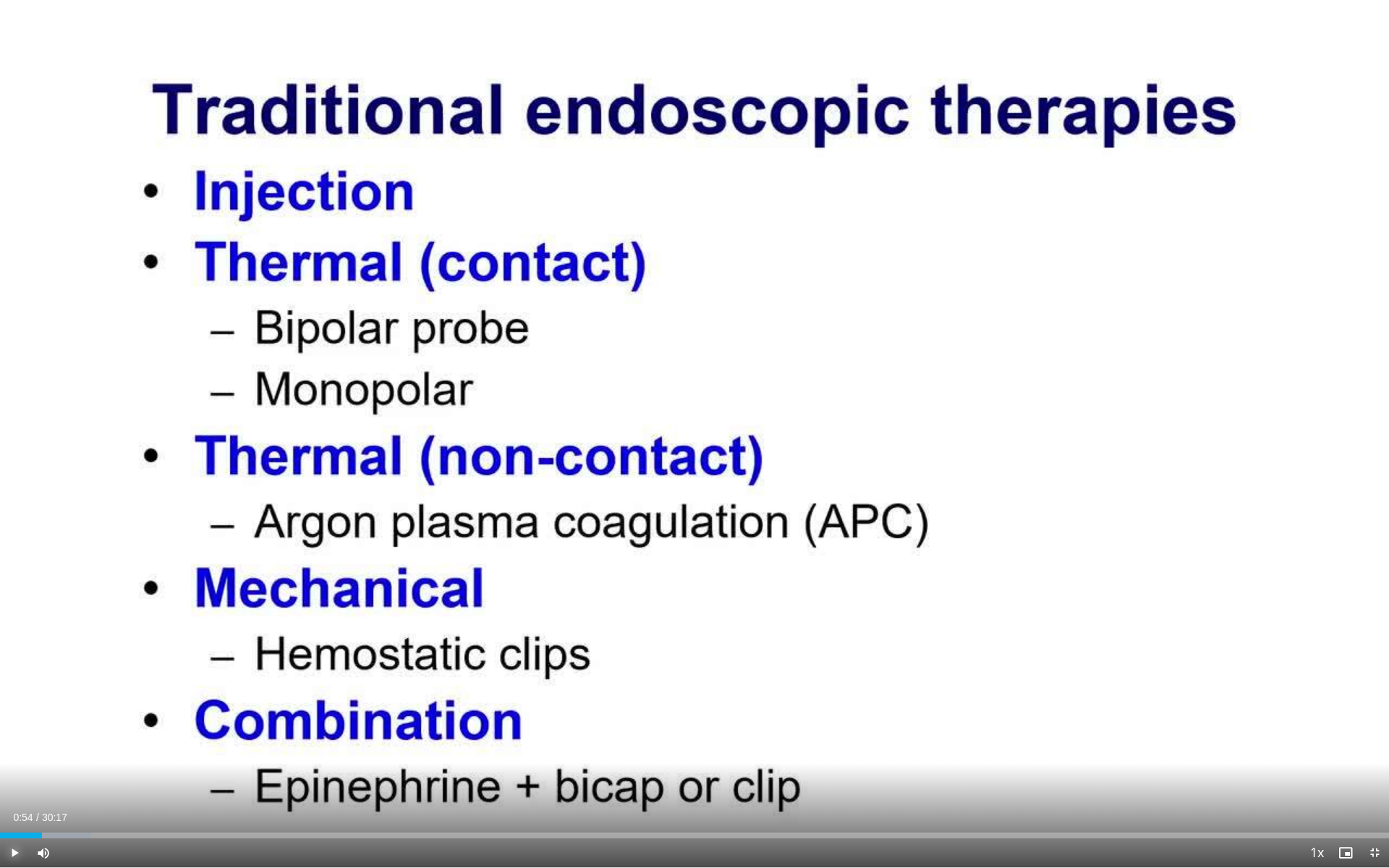 click at bounding box center (14, 853) 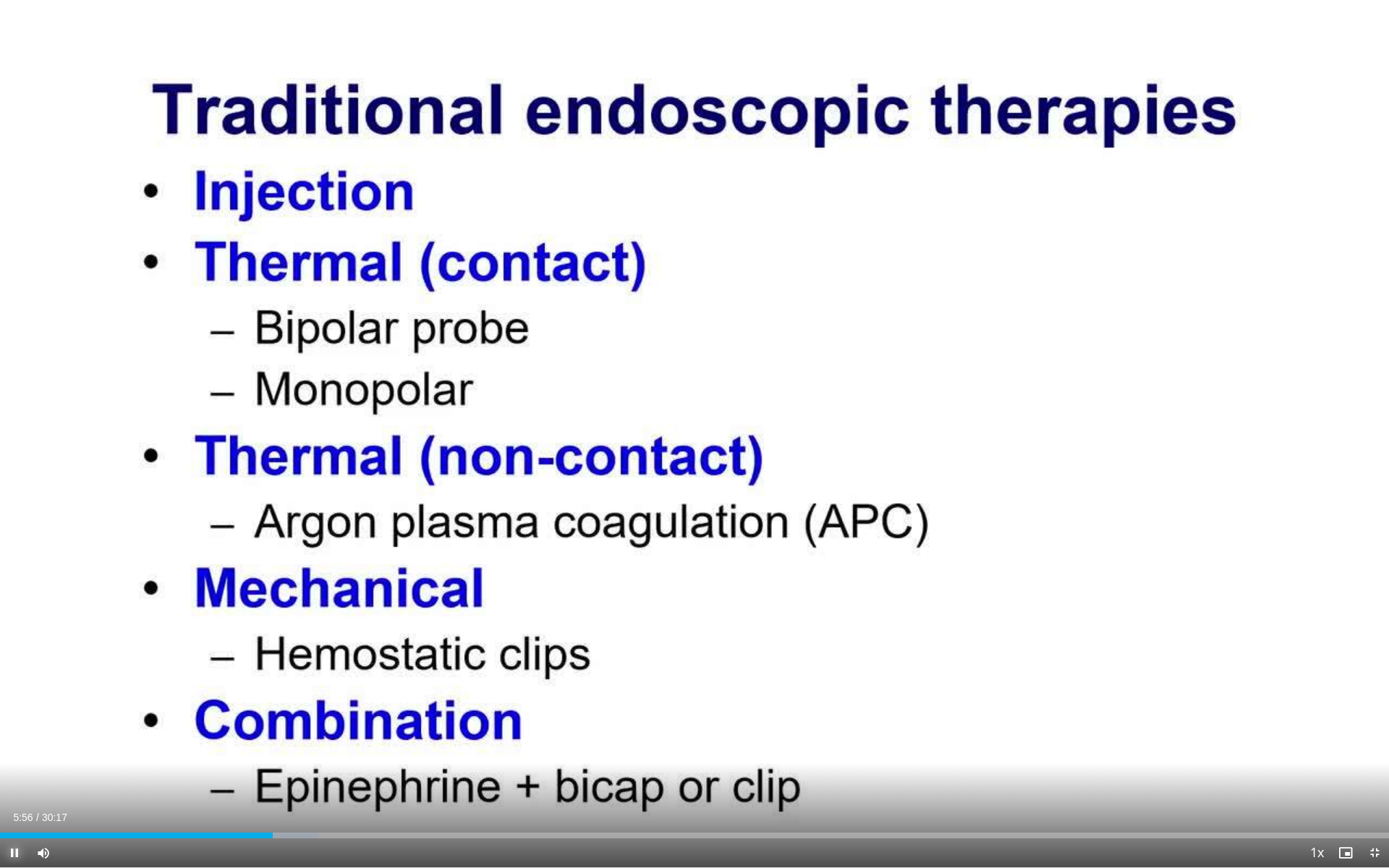 click at bounding box center (14, 853) 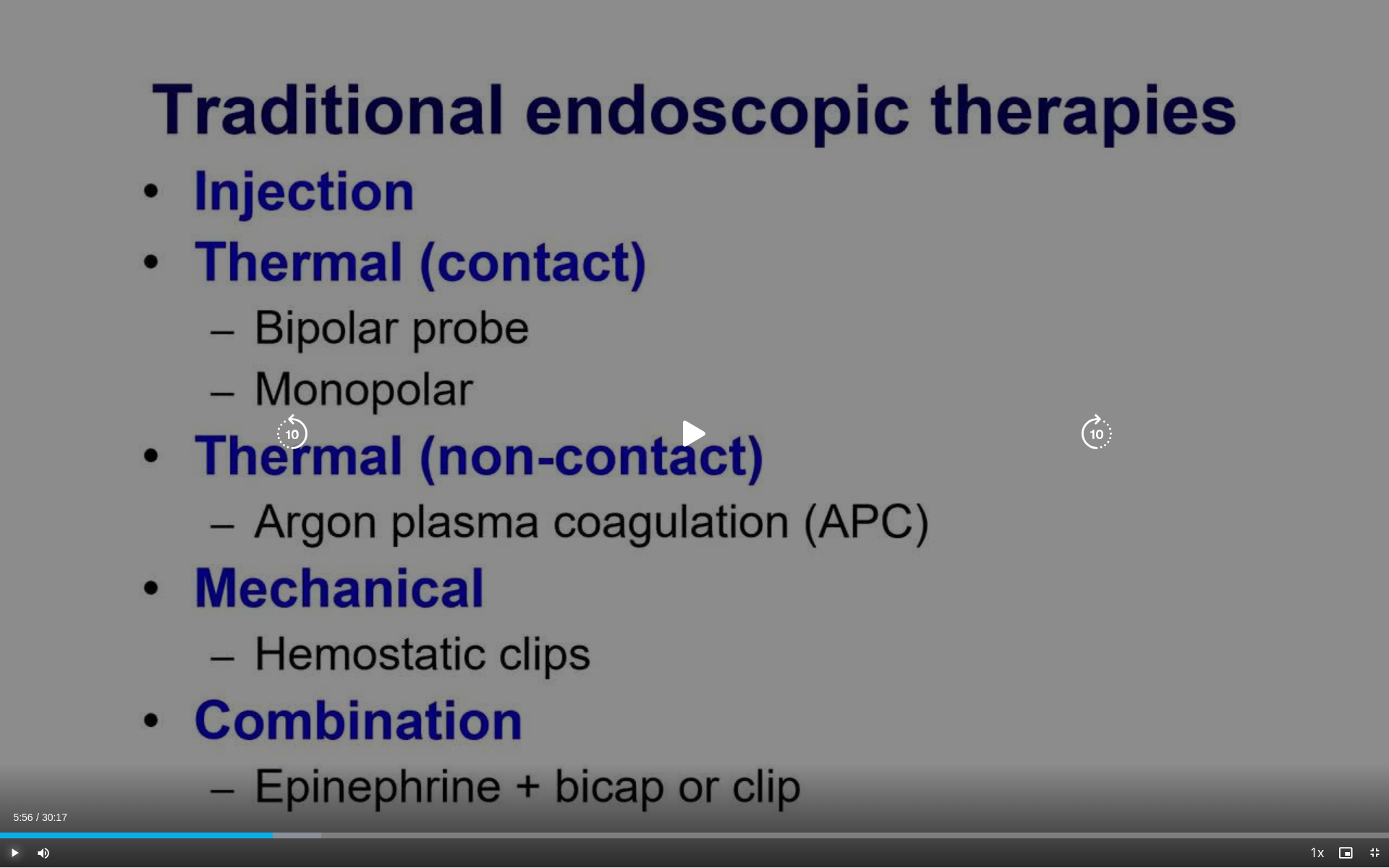 click at bounding box center [14, 853] 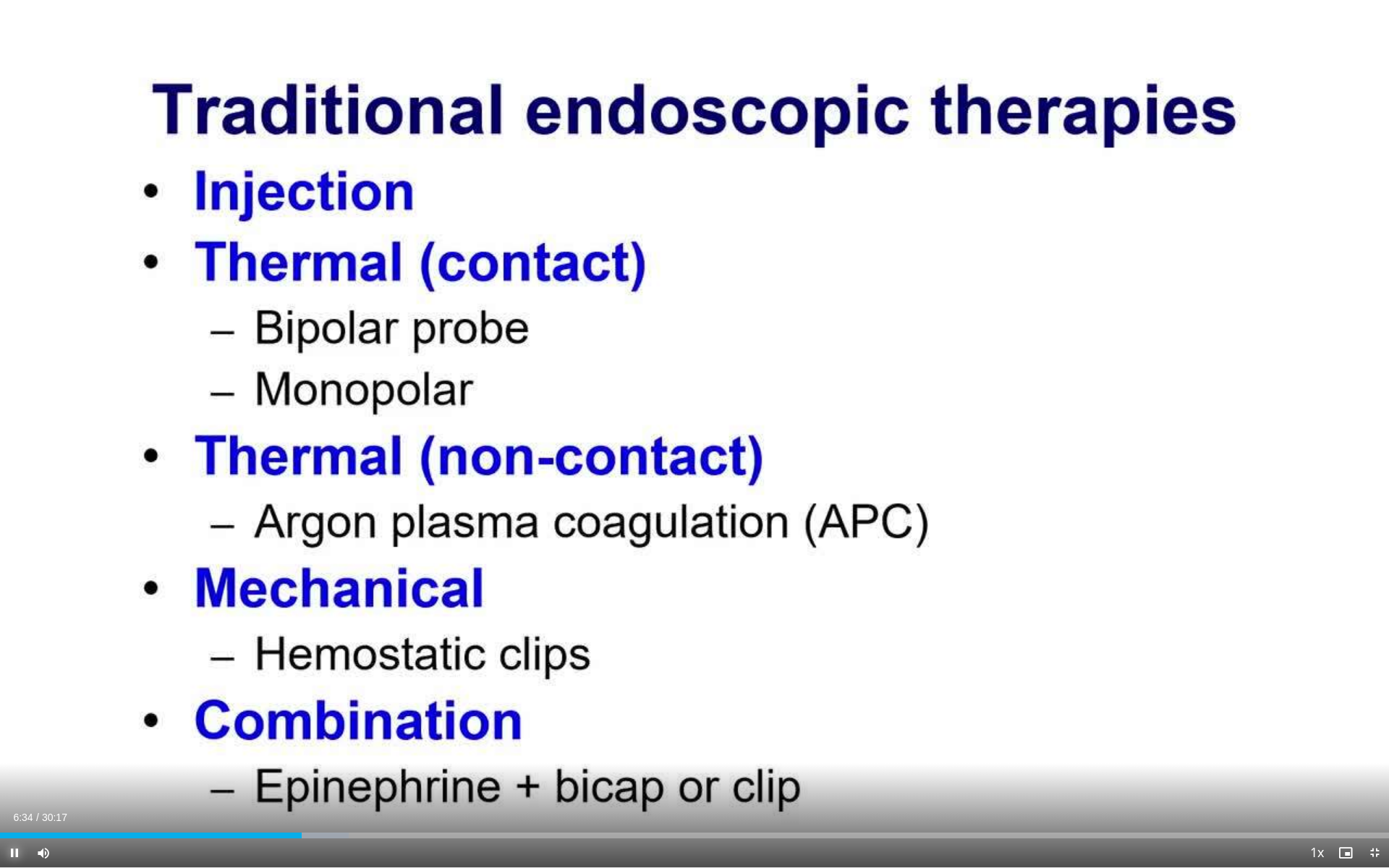 click at bounding box center [14, 853] 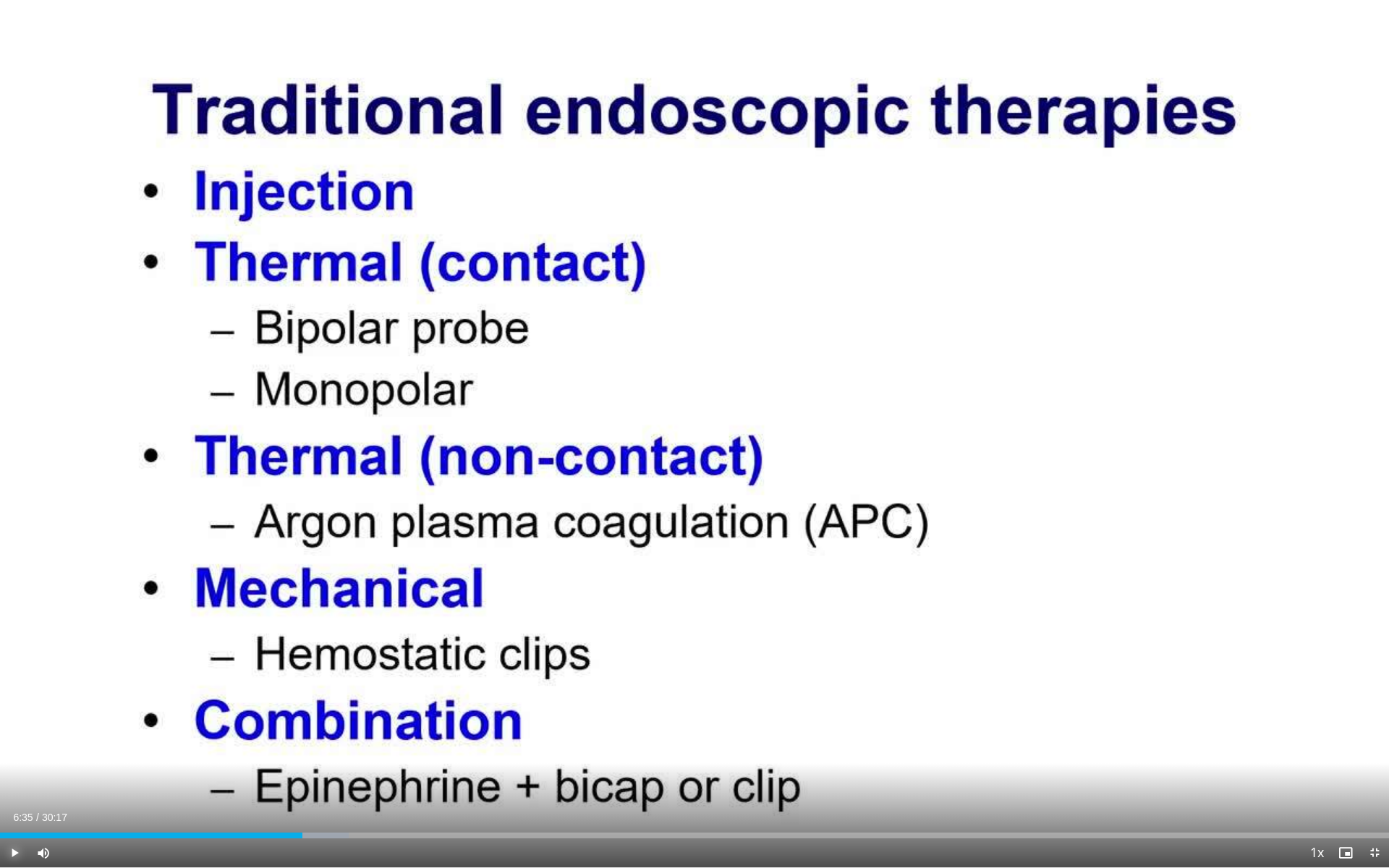 click at bounding box center (14, 853) 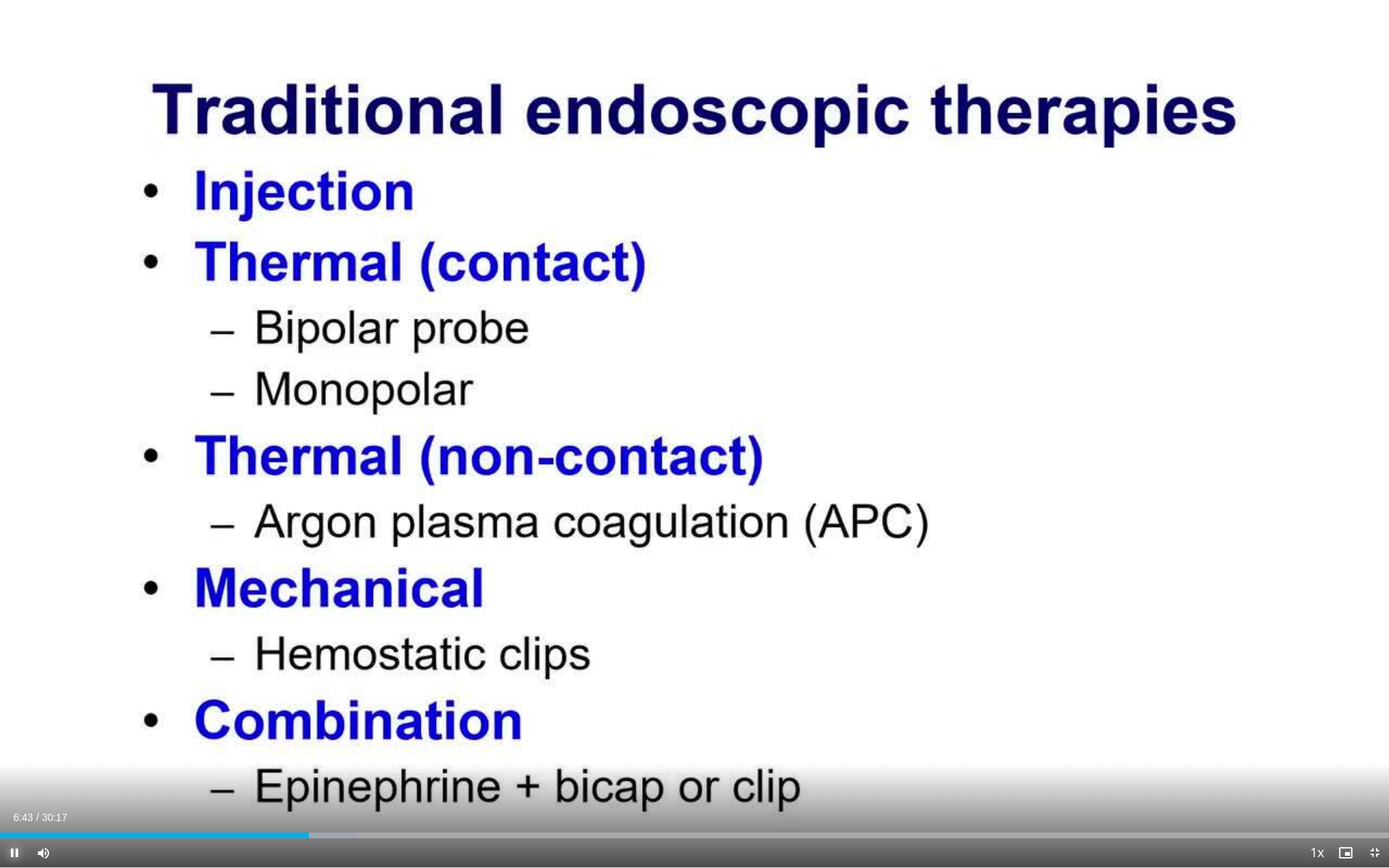 click at bounding box center [14, 853] 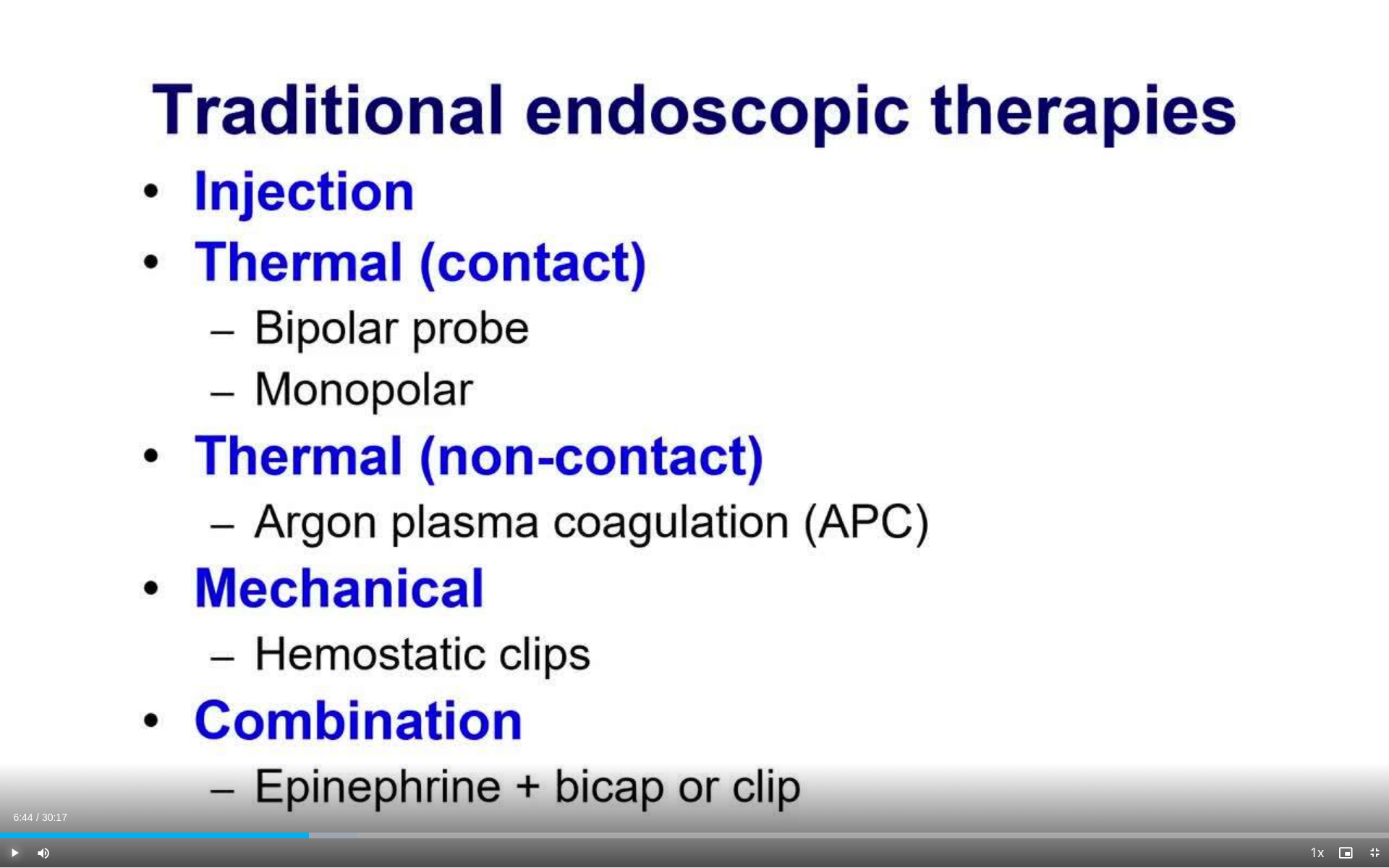 click at bounding box center [14, 853] 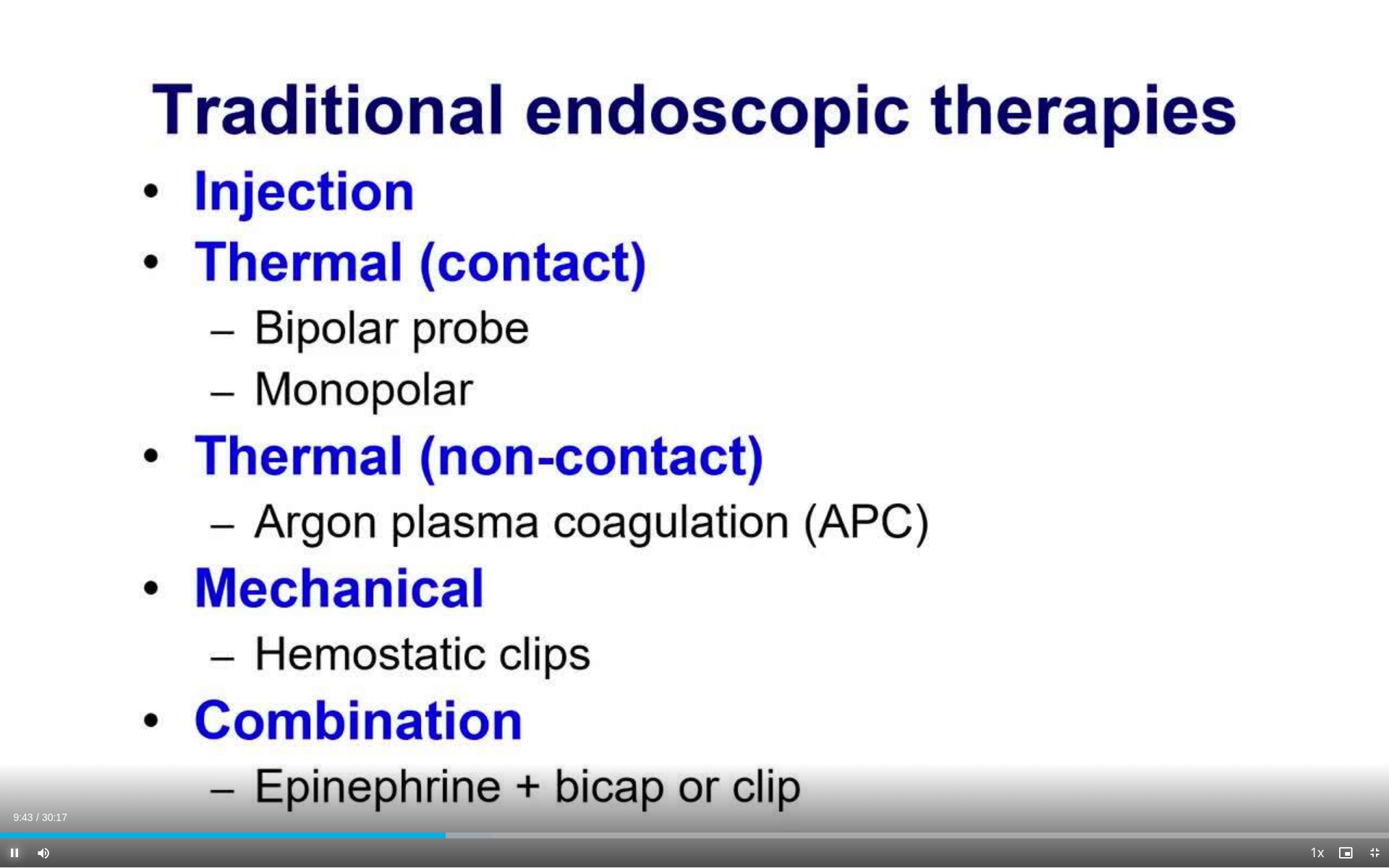 click at bounding box center (14, 853) 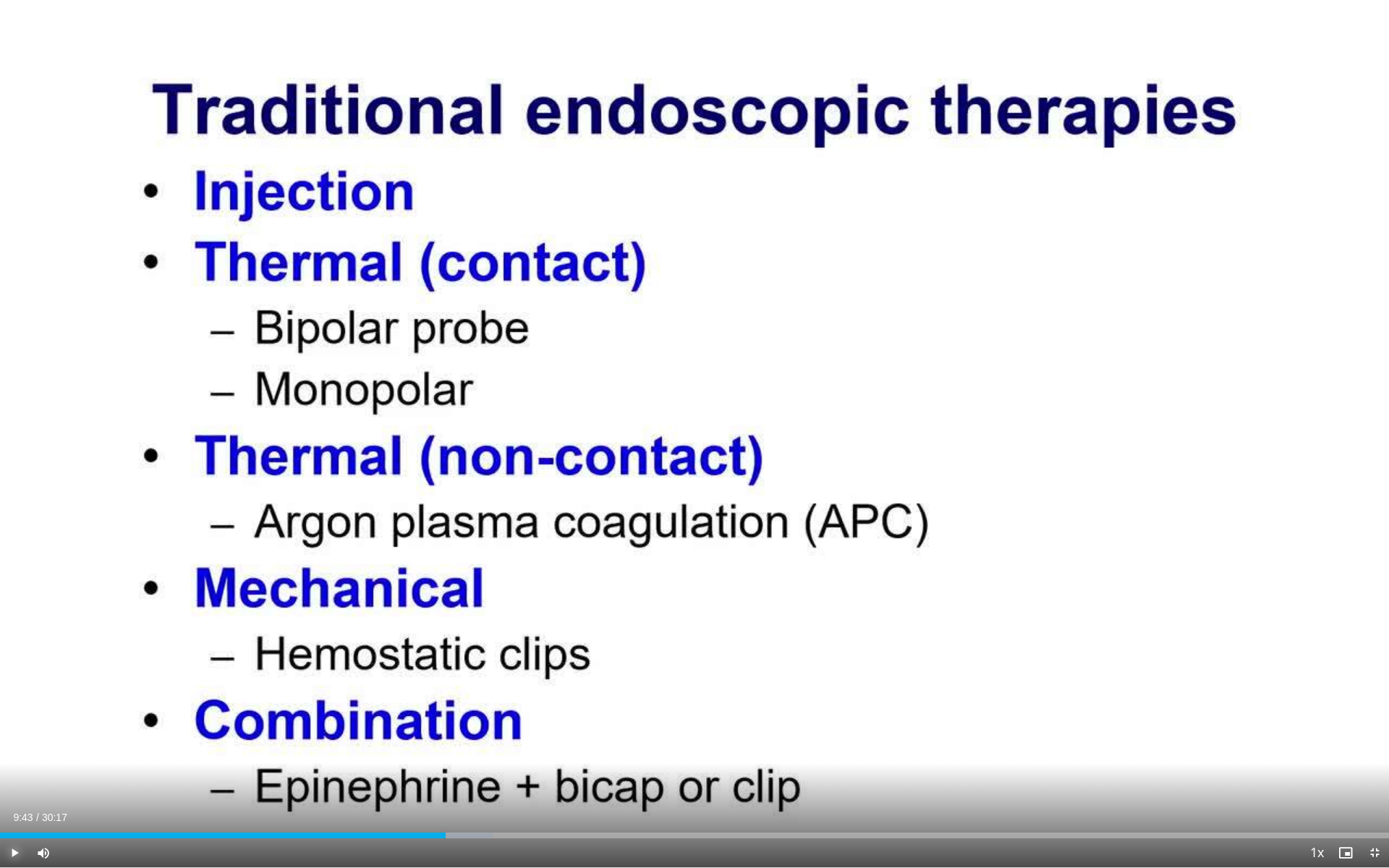 click at bounding box center (14, 853) 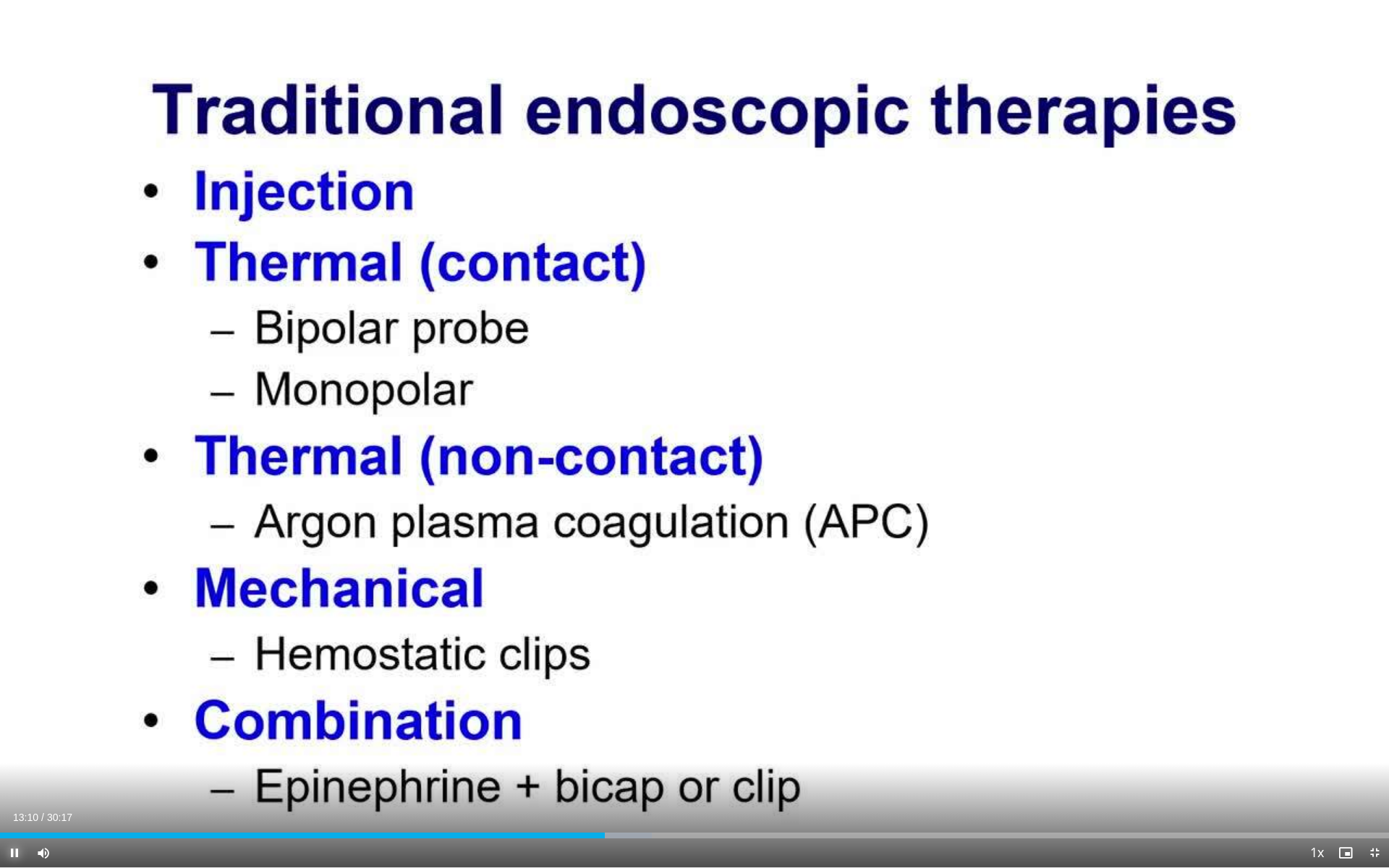 click at bounding box center [14, 853] 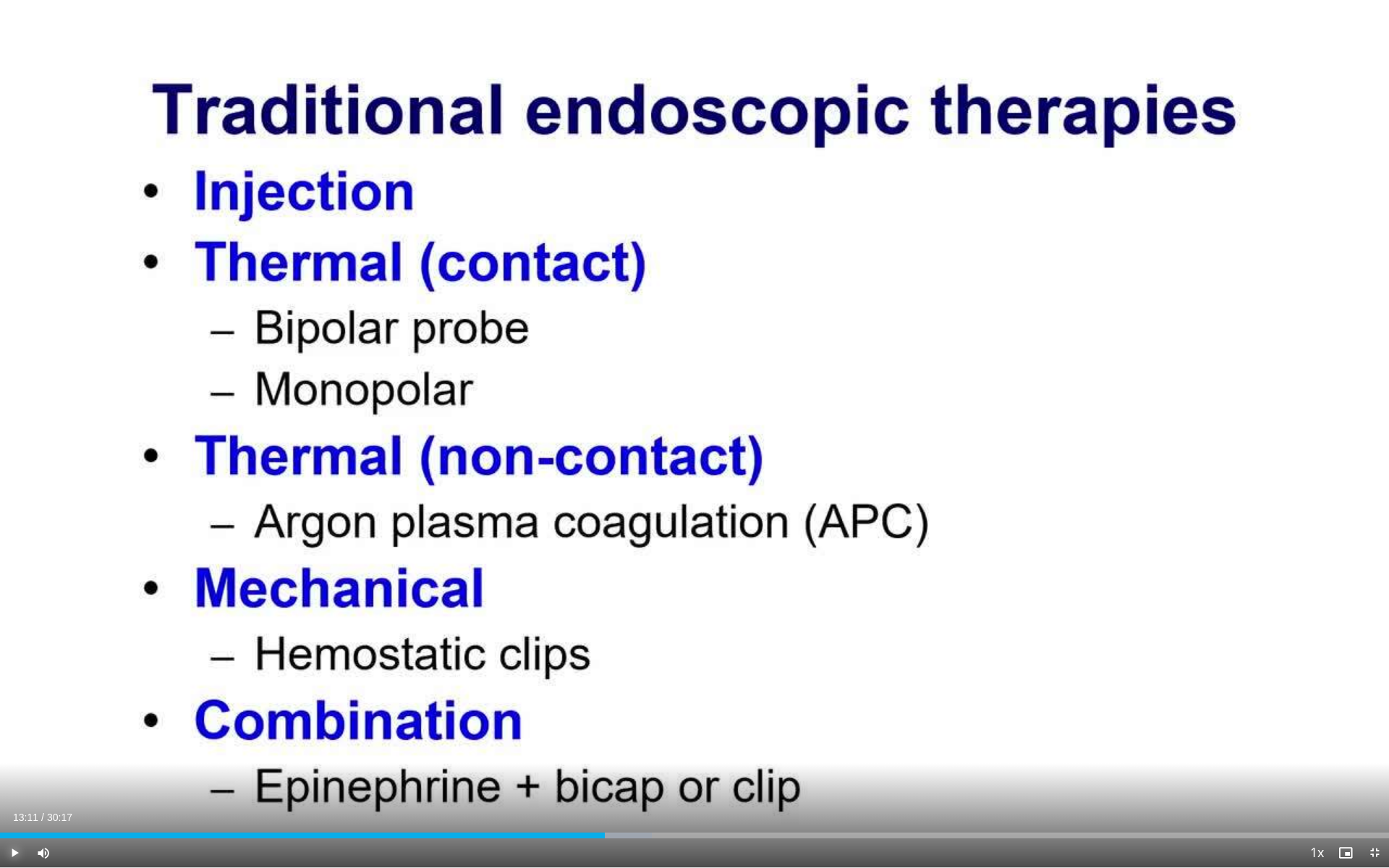 click at bounding box center [14, 853] 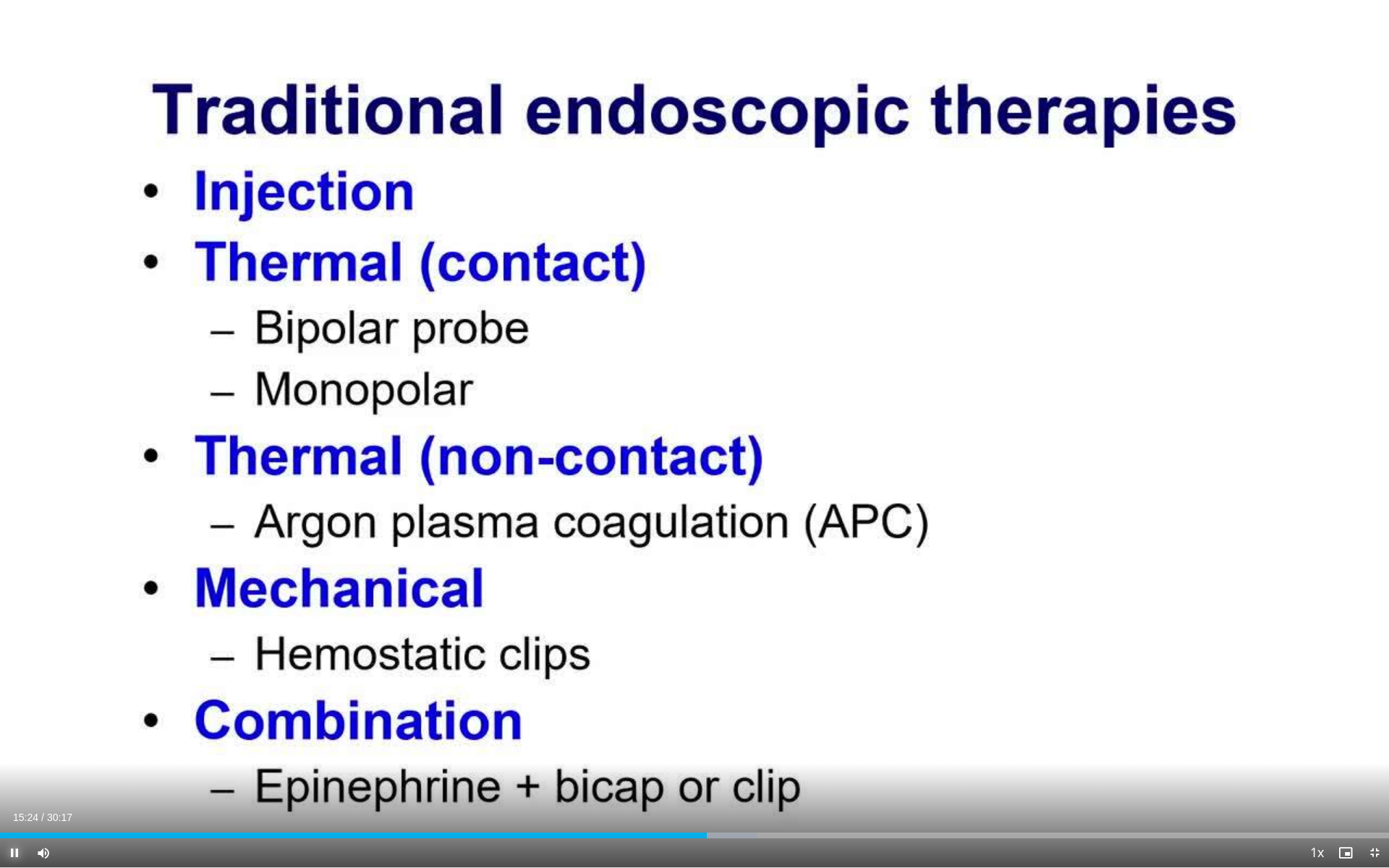 click at bounding box center [14, 853] 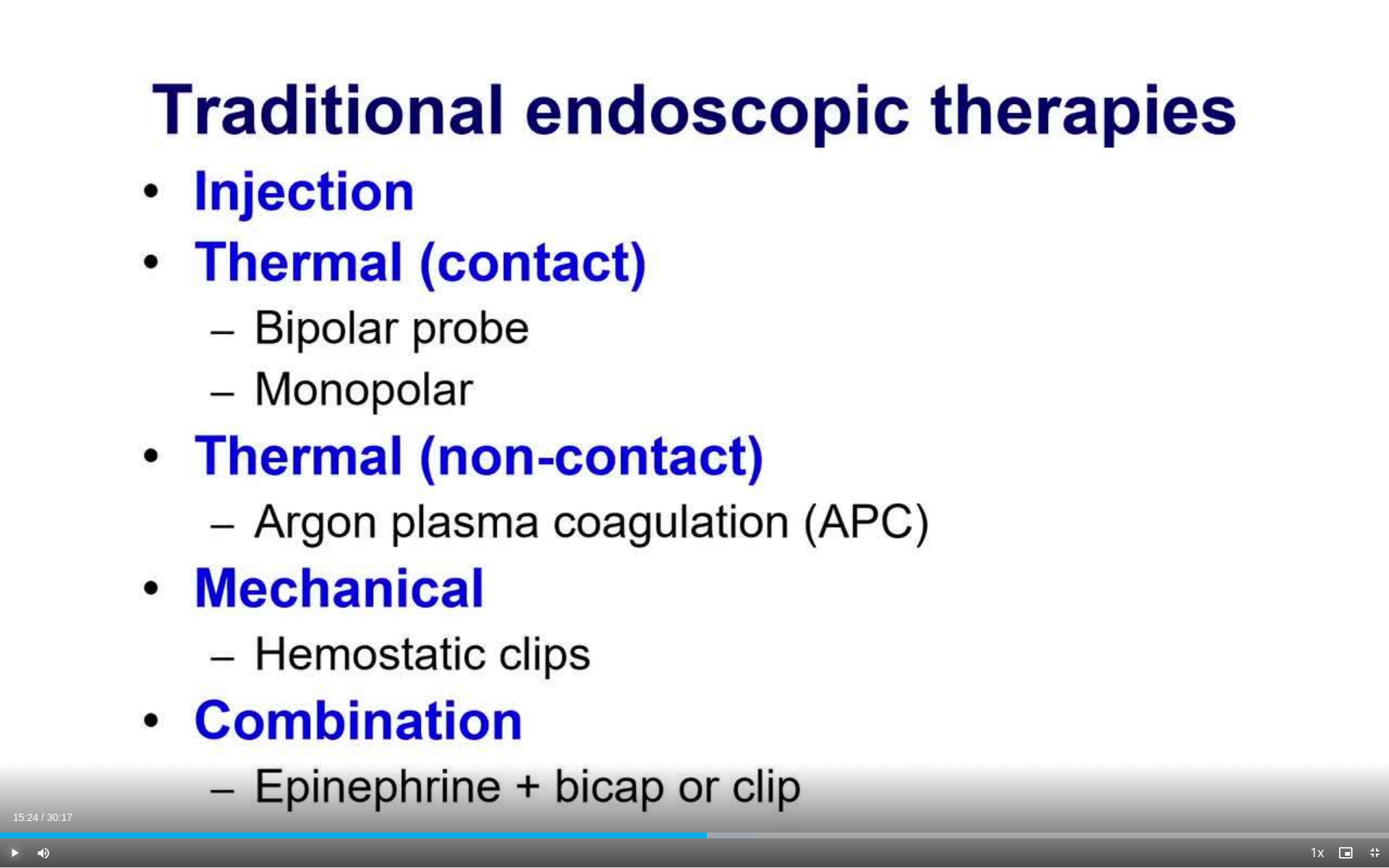 click at bounding box center (14, 853) 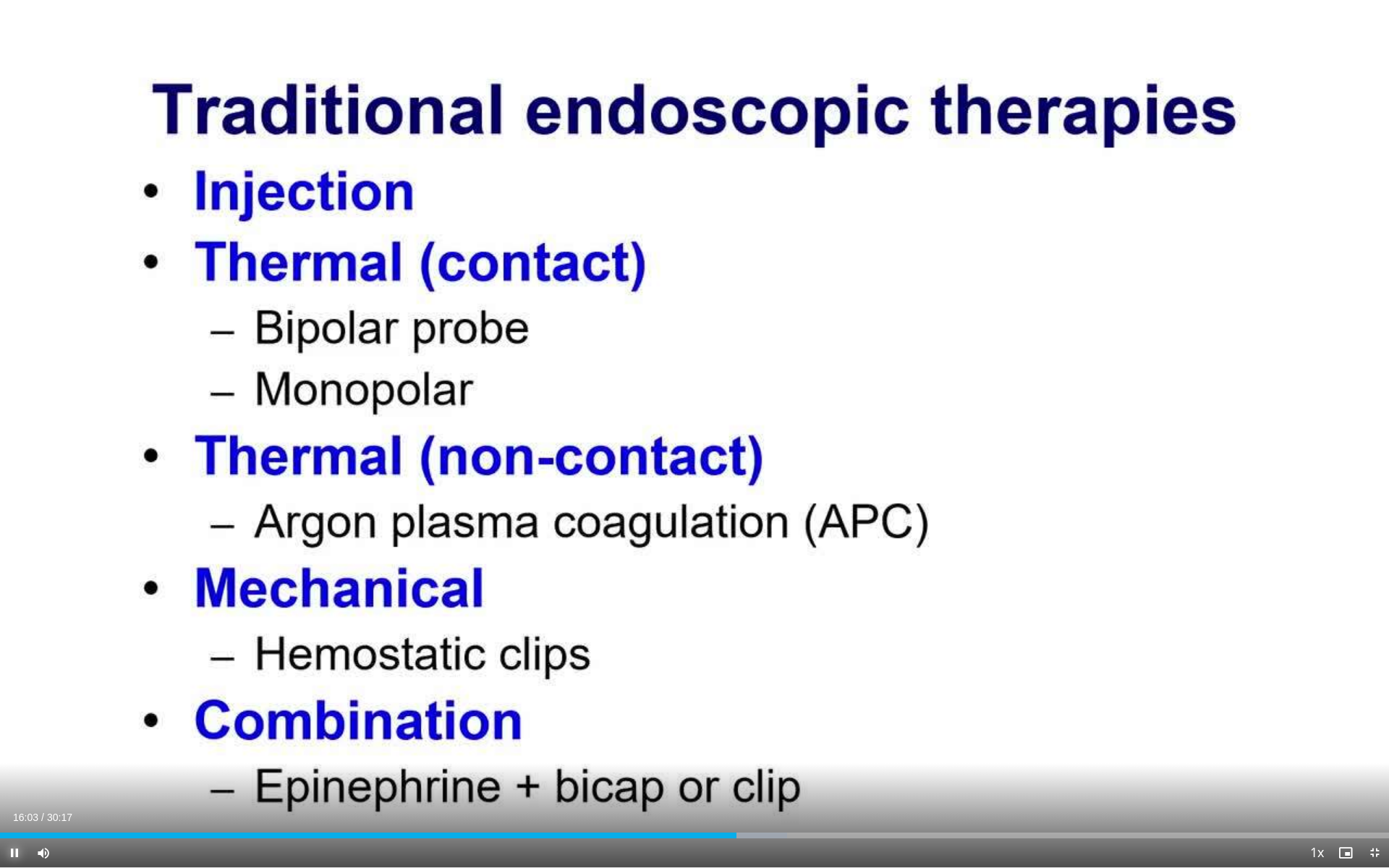 click at bounding box center (14, 853) 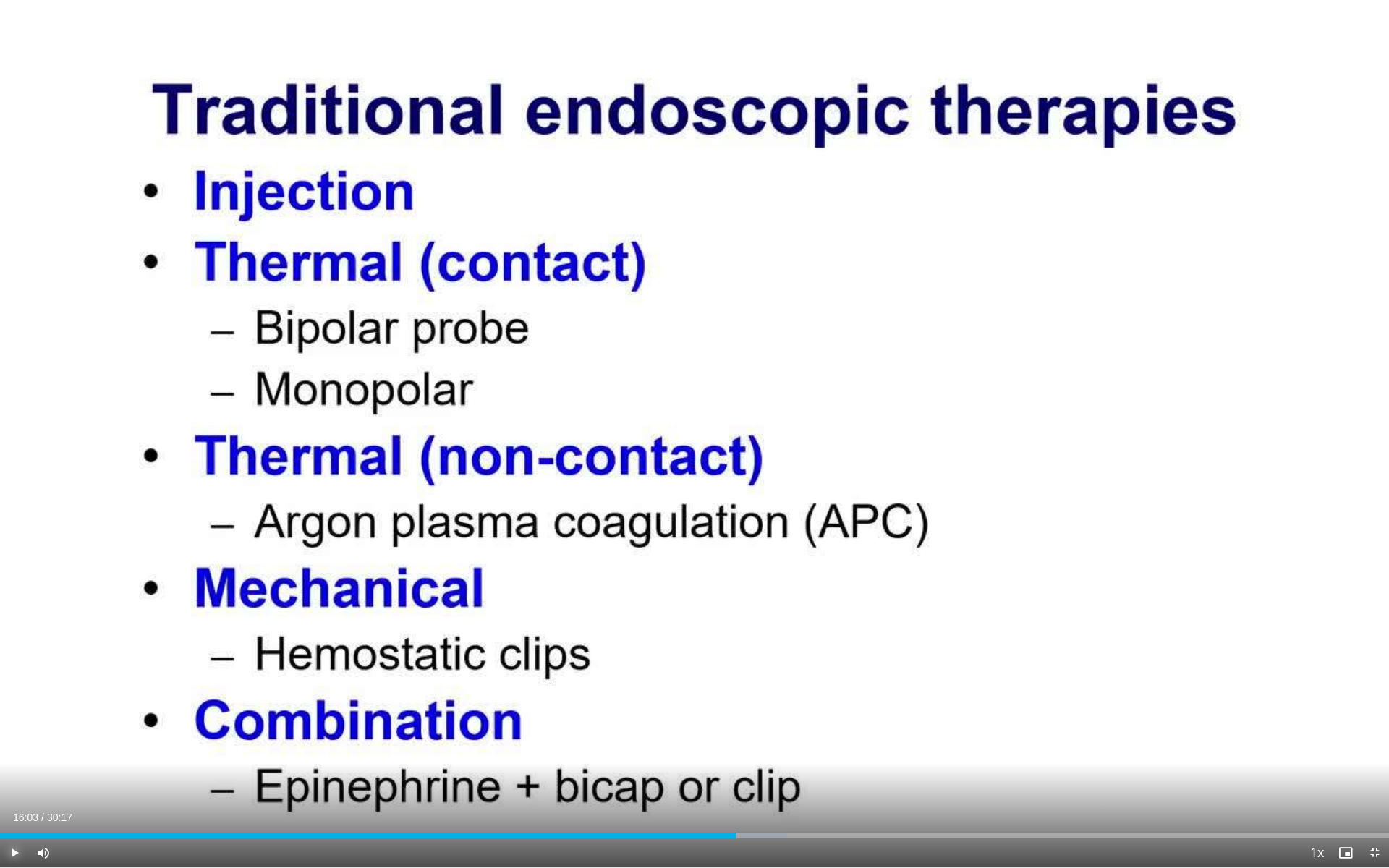 click at bounding box center (14, 853) 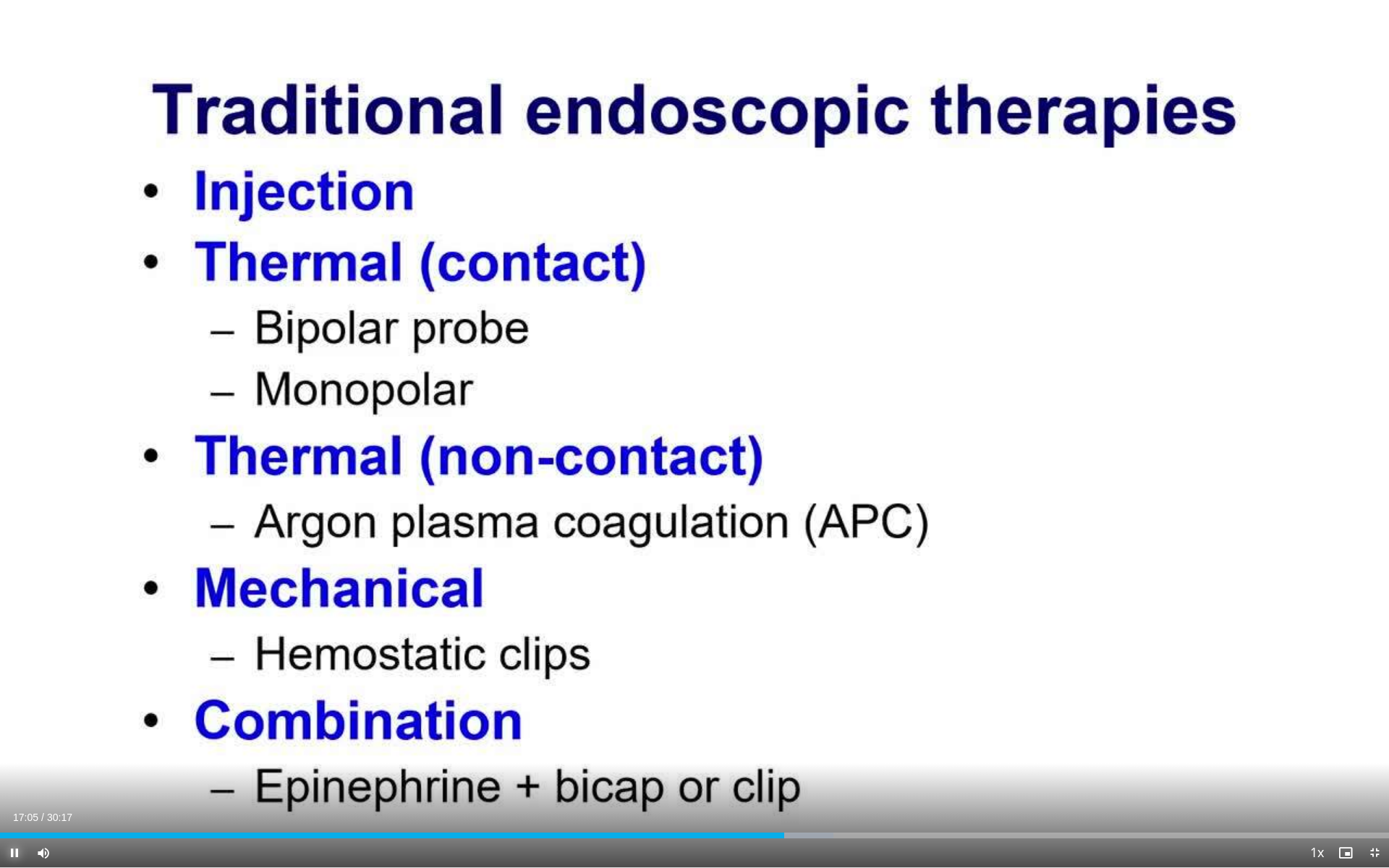 click at bounding box center (14, 853) 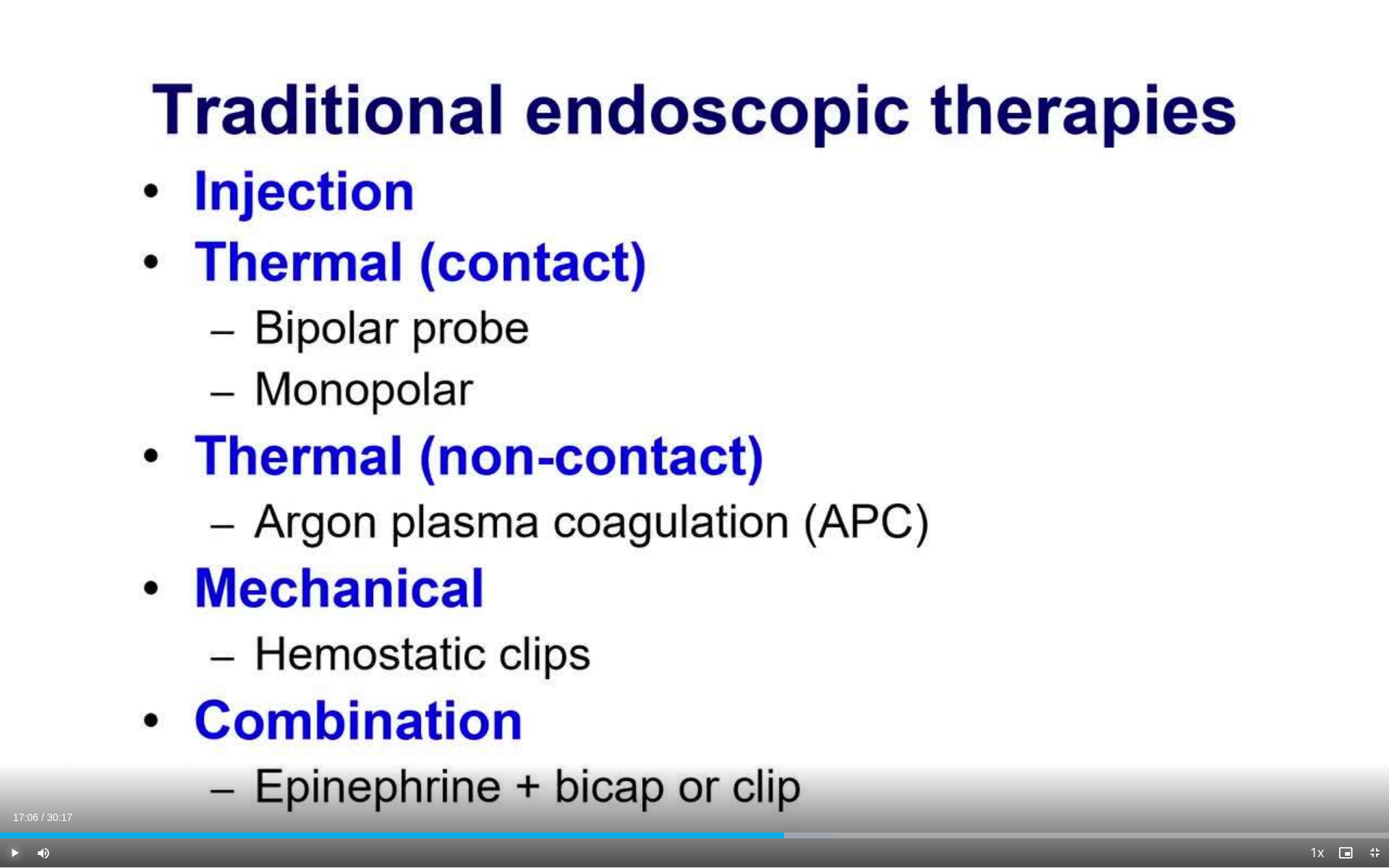 click at bounding box center (14, 853) 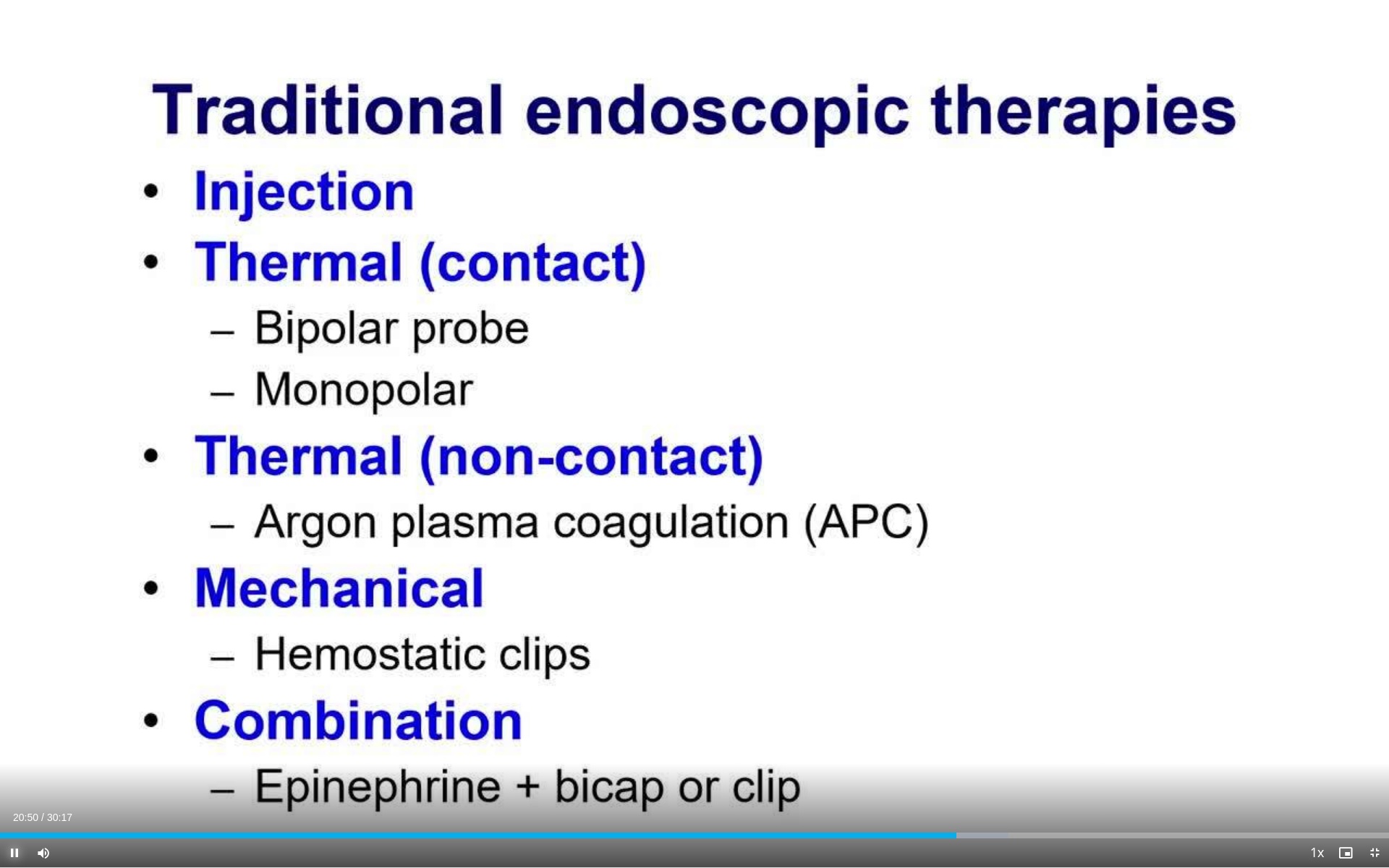 click at bounding box center (14, 853) 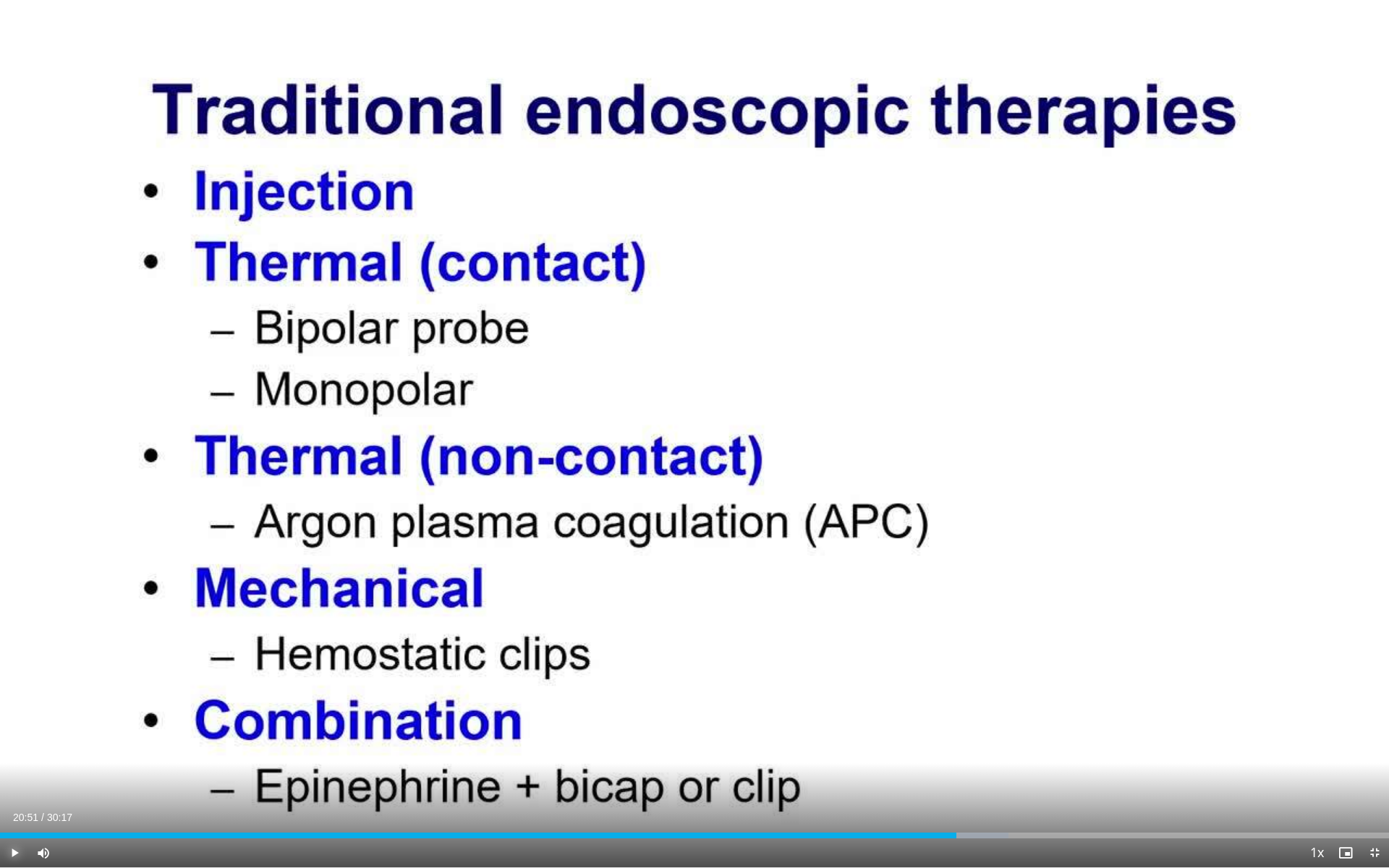 click at bounding box center (14, 853) 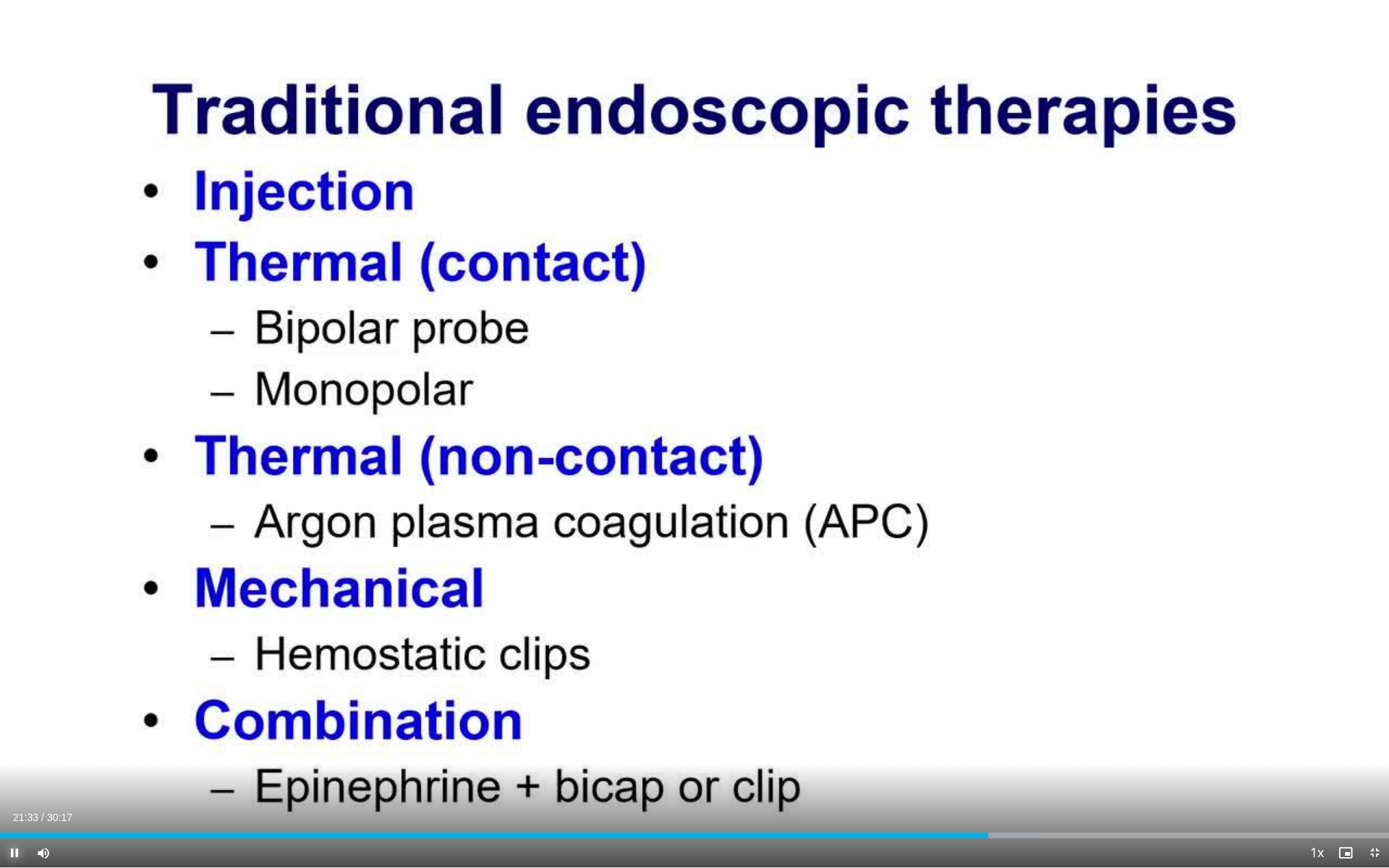 click on "**********" at bounding box center (694, 434) 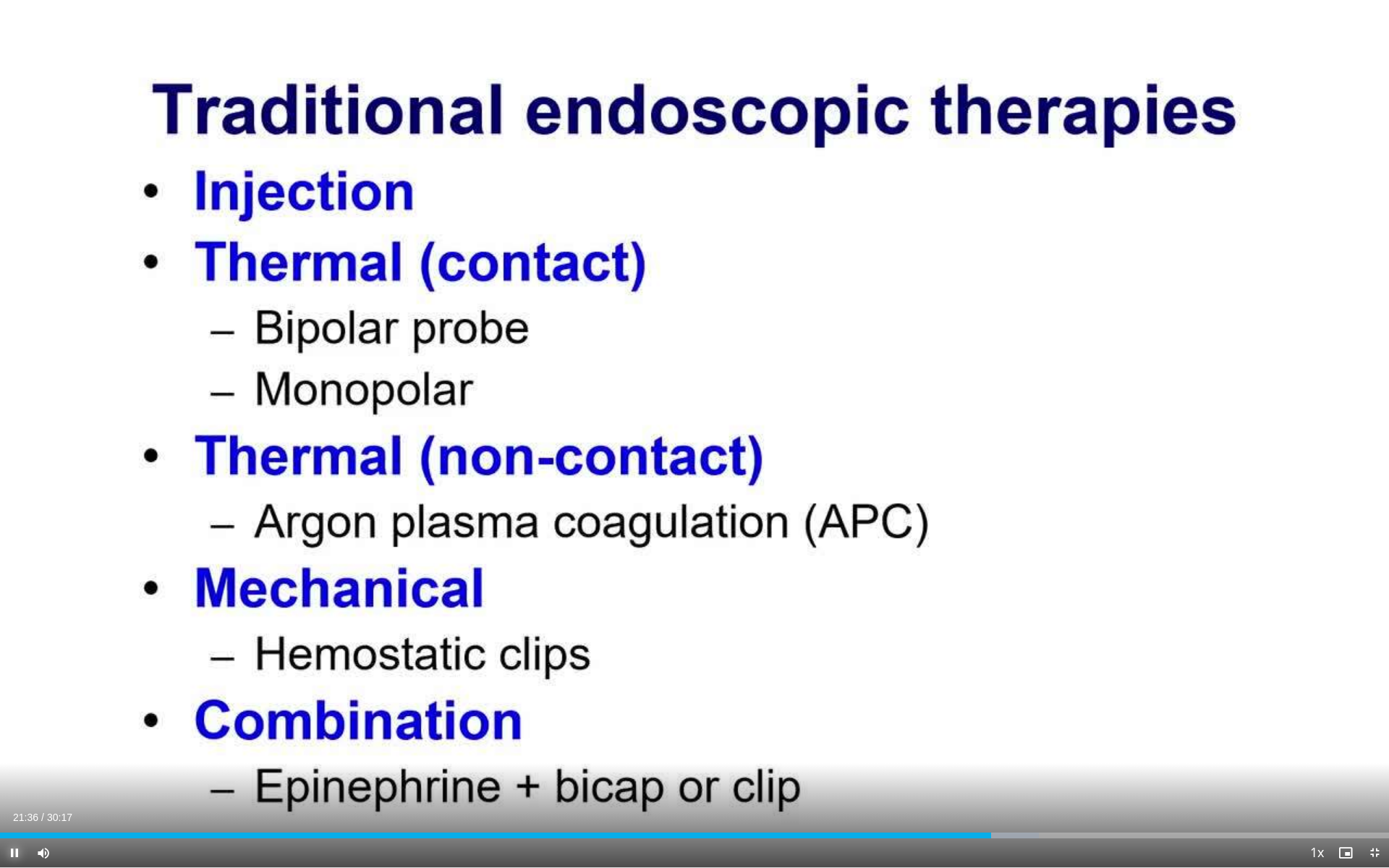 click at bounding box center (14, 853) 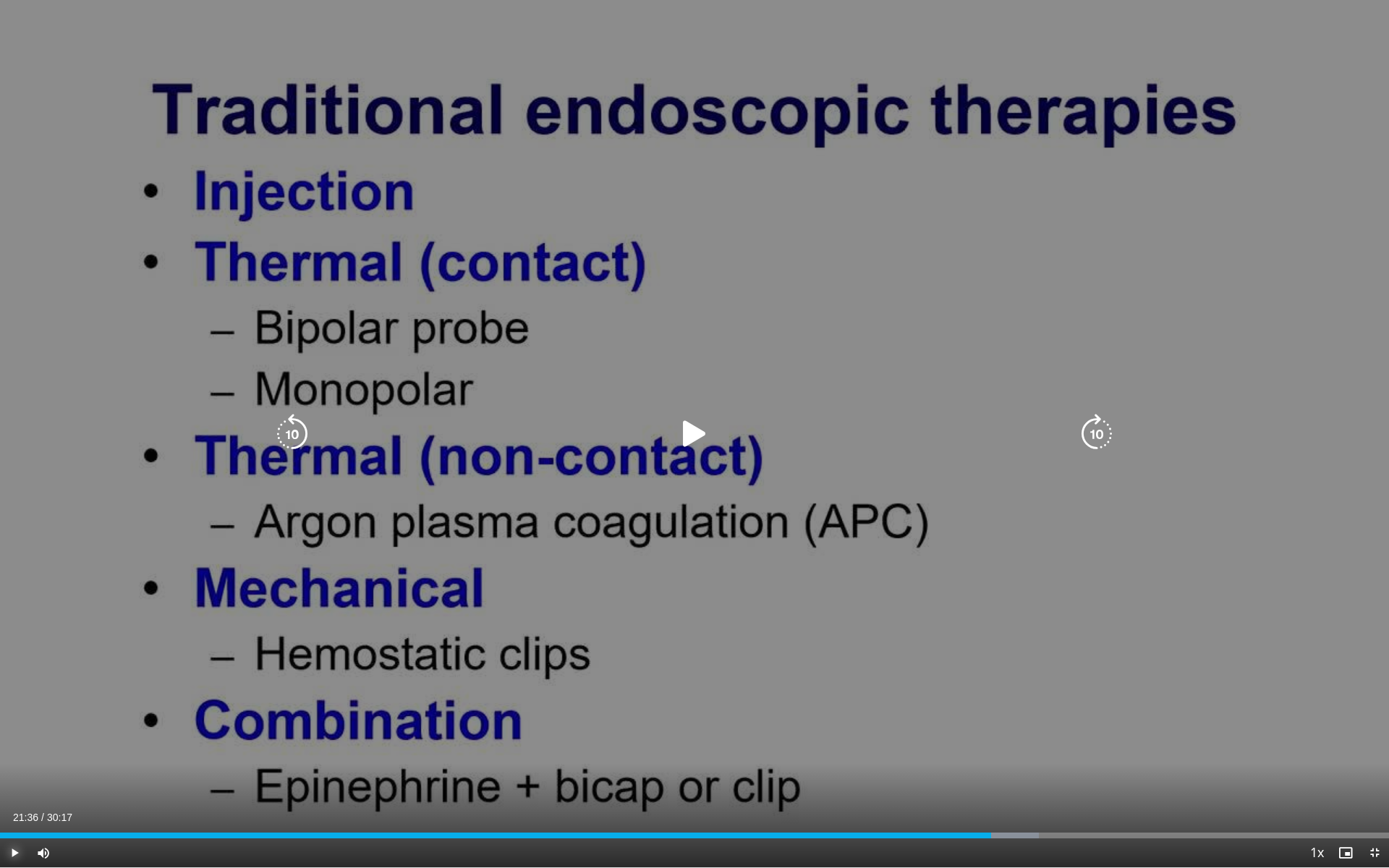 drag, startPoint x: 11, startPoint y: 849, endPoint x: 20, endPoint y: 842, distance: 11.4018 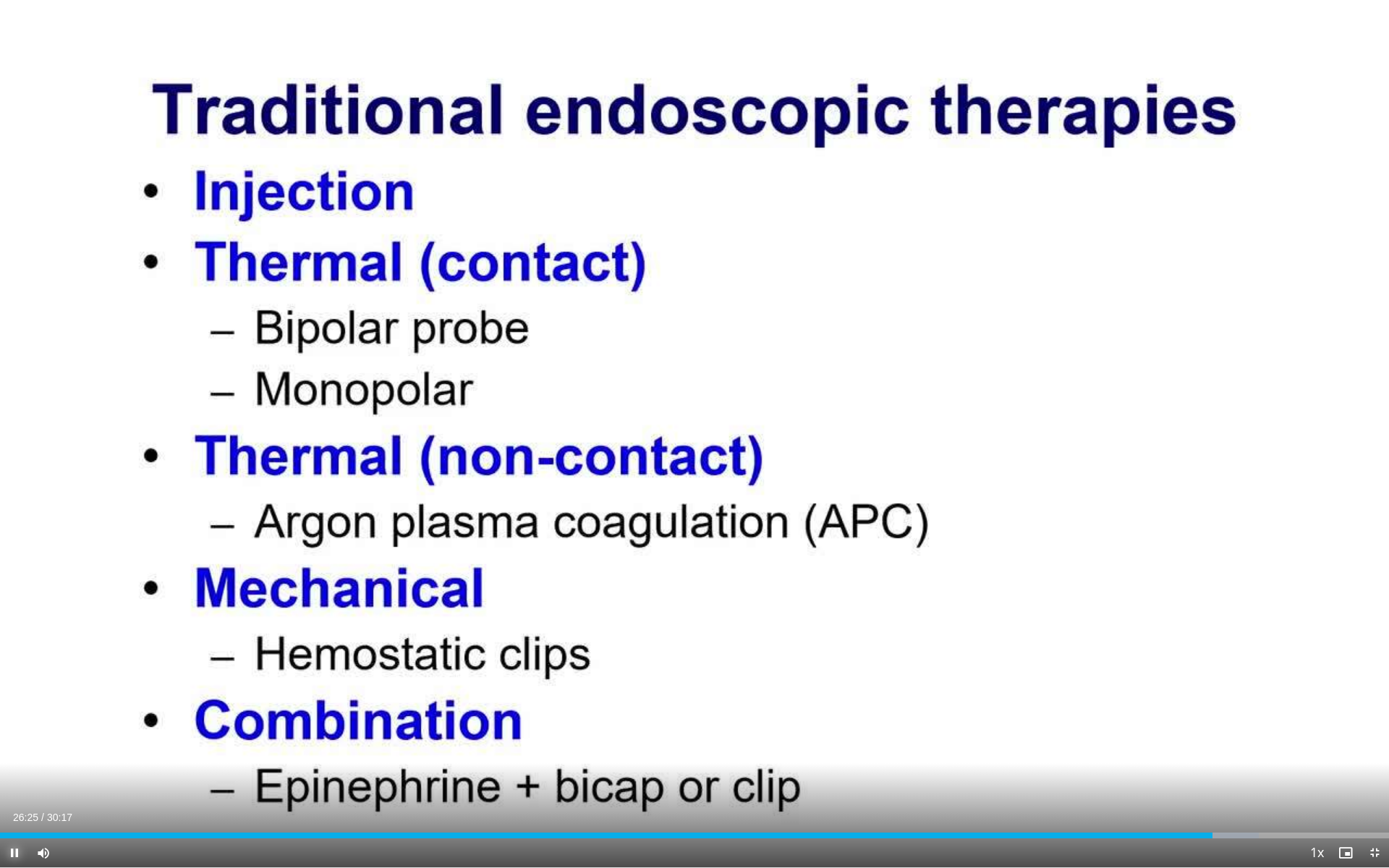 click at bounding box center [14, 853] 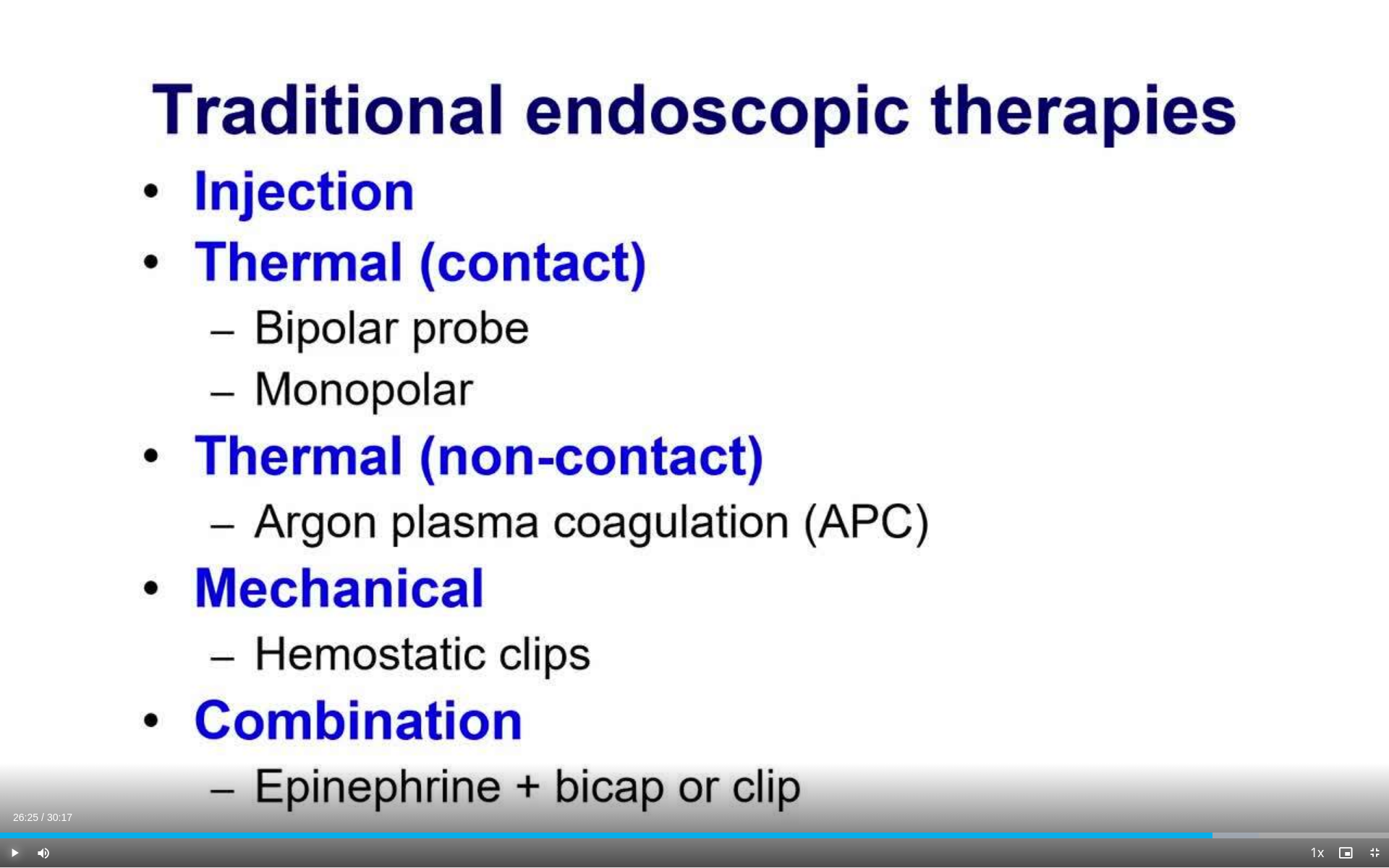 click at bounding box center (14, 853) 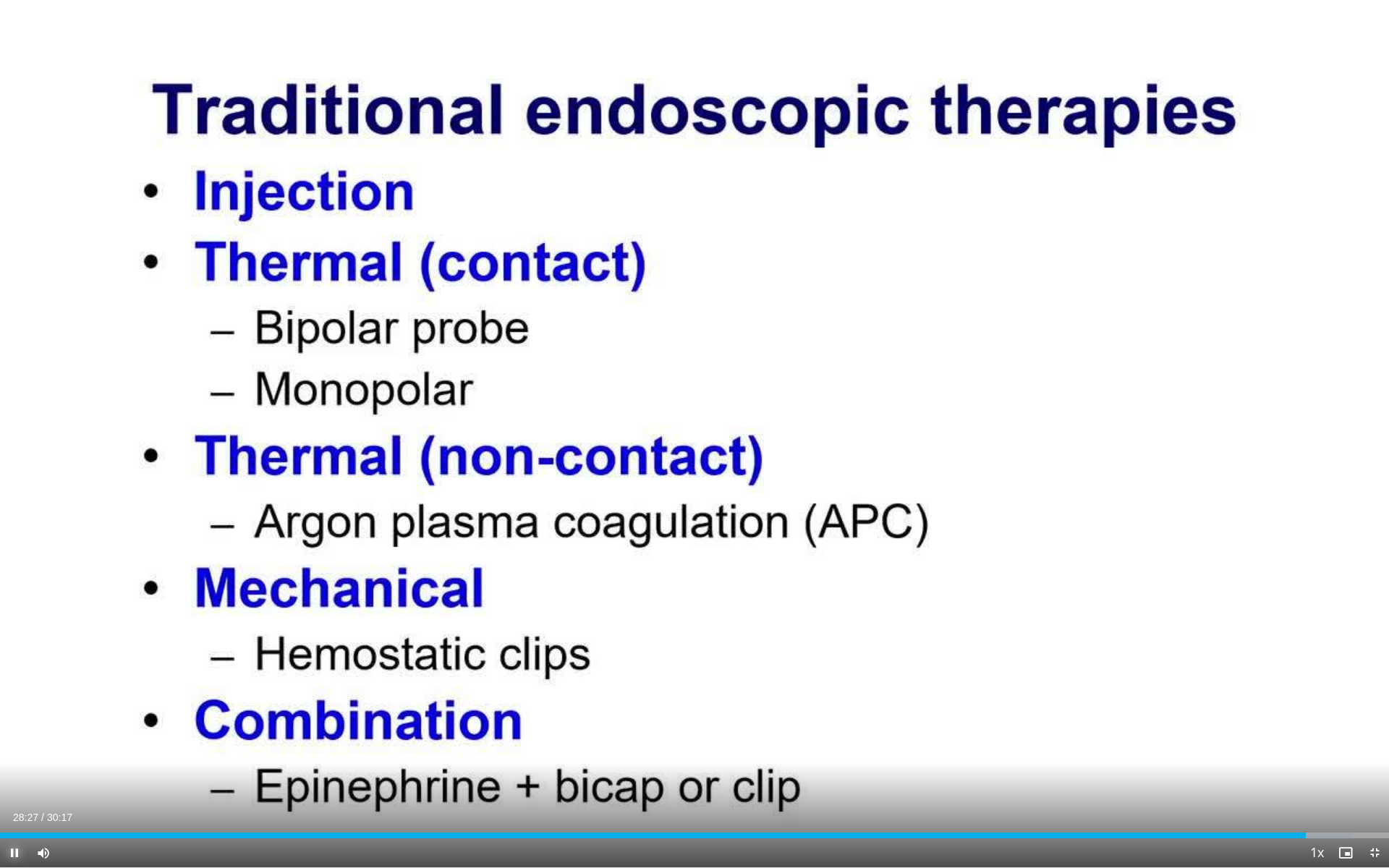 click at bounding box center (14, 853) 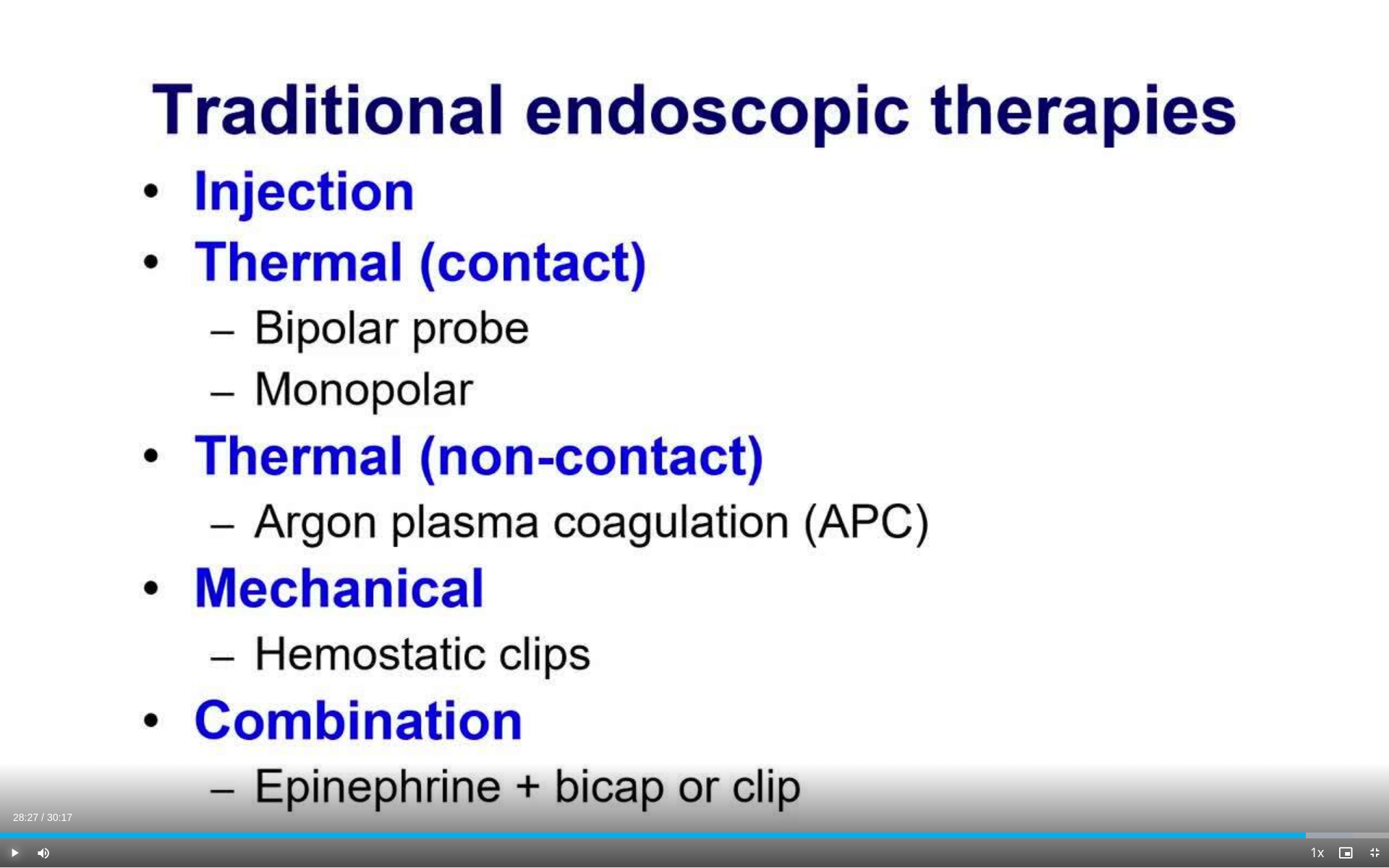 click at bounding box center [14, 853] 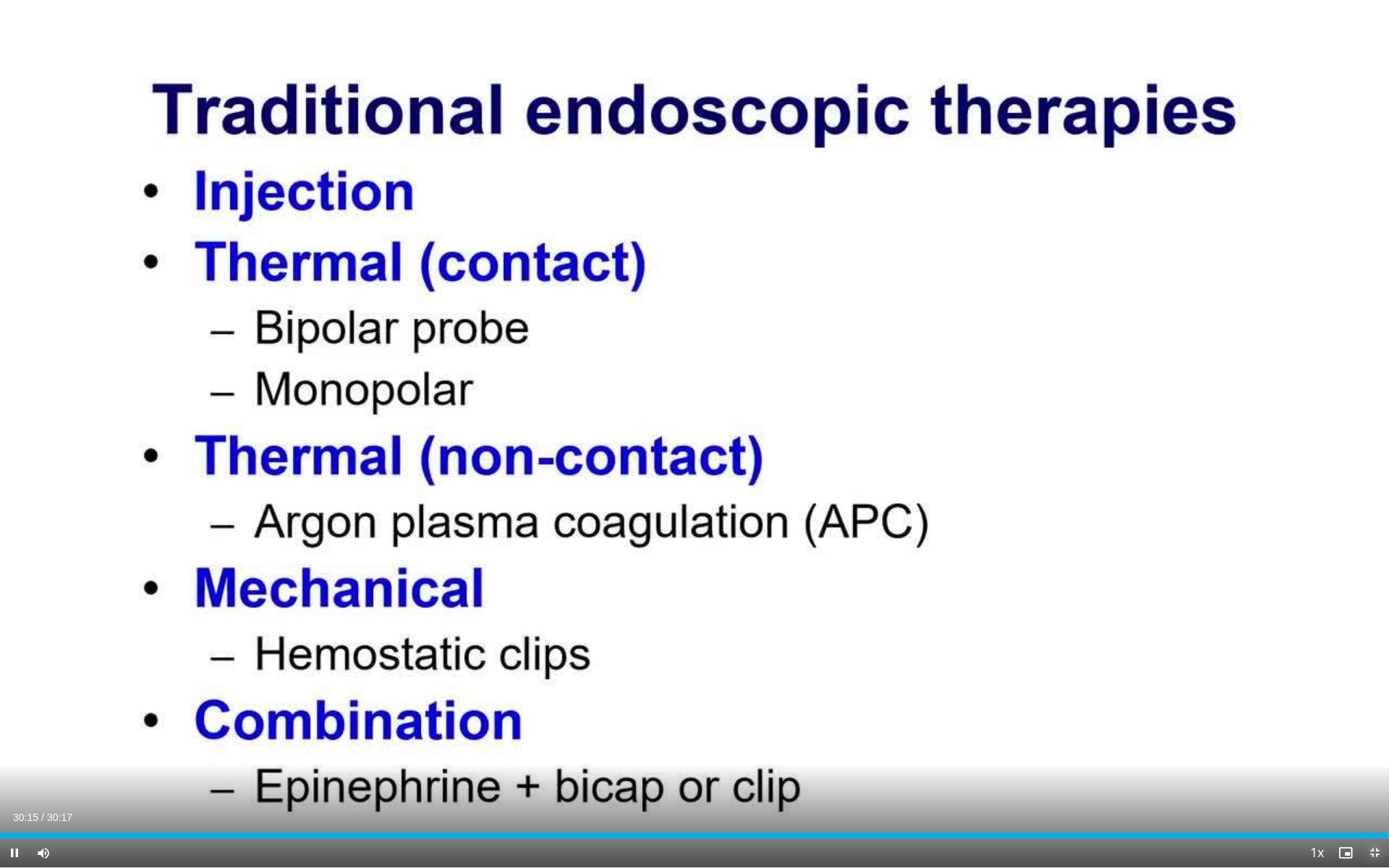 click at bounding box center (1375, 853) 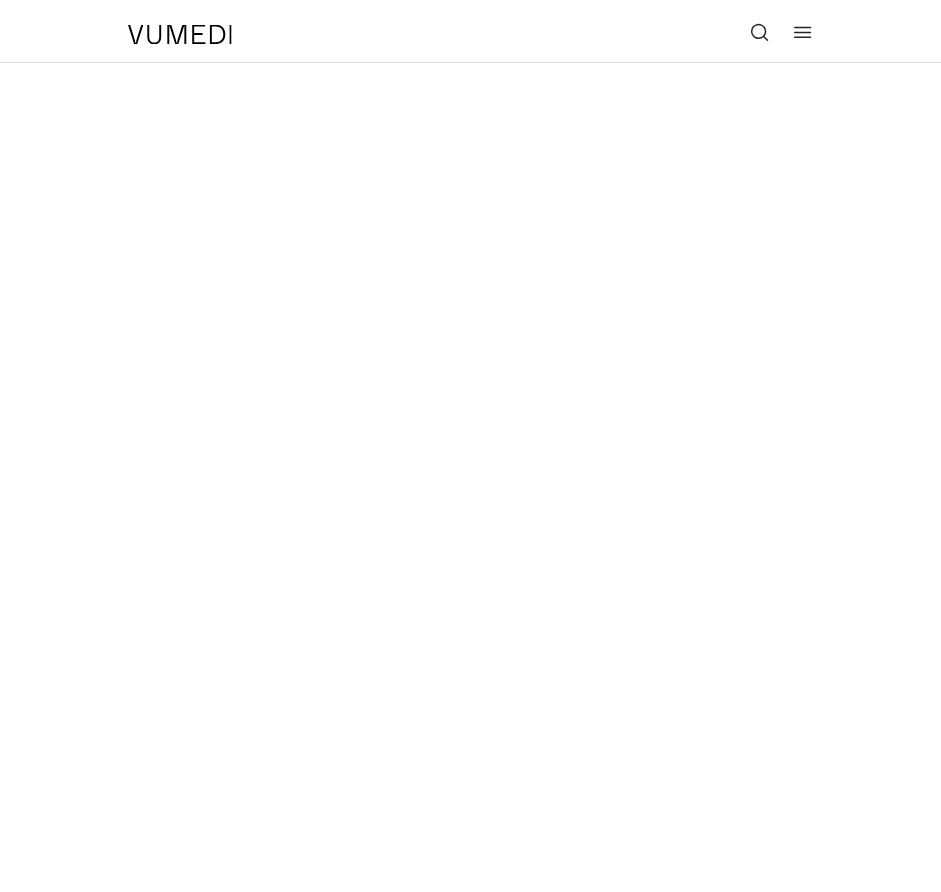 scroll, scrollTop: 0, scrollLeft: 0, axis: both 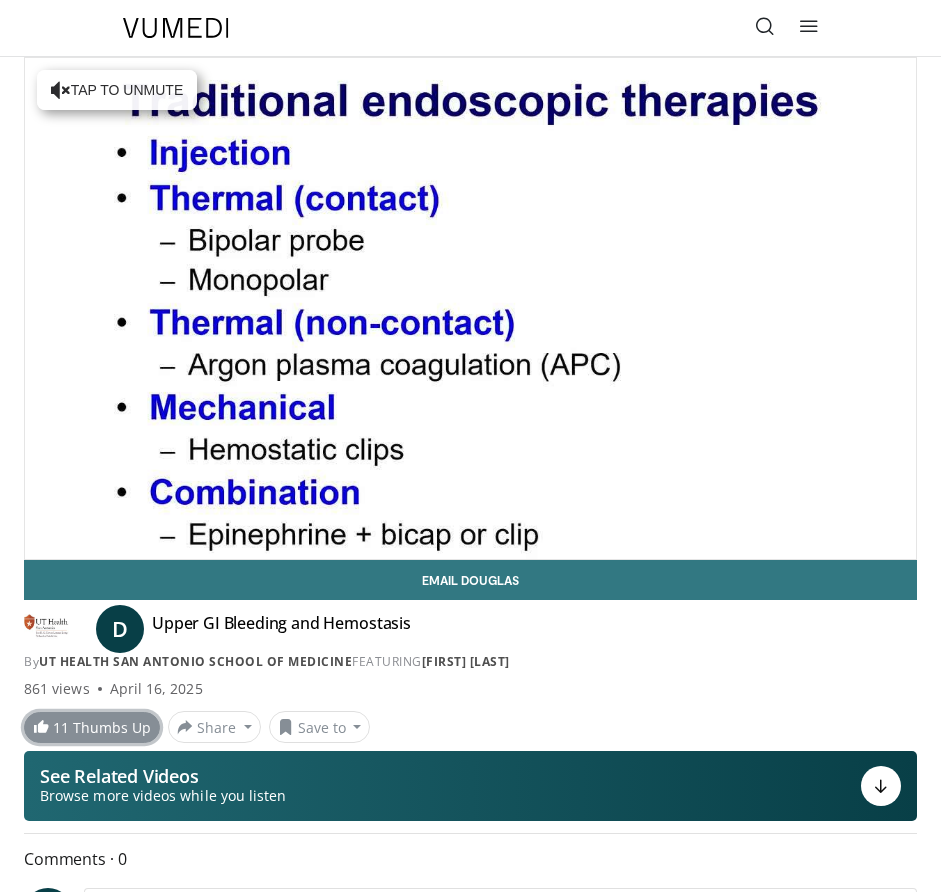 click on "11
Thumbs Up" at bounding box center (92, 727) 